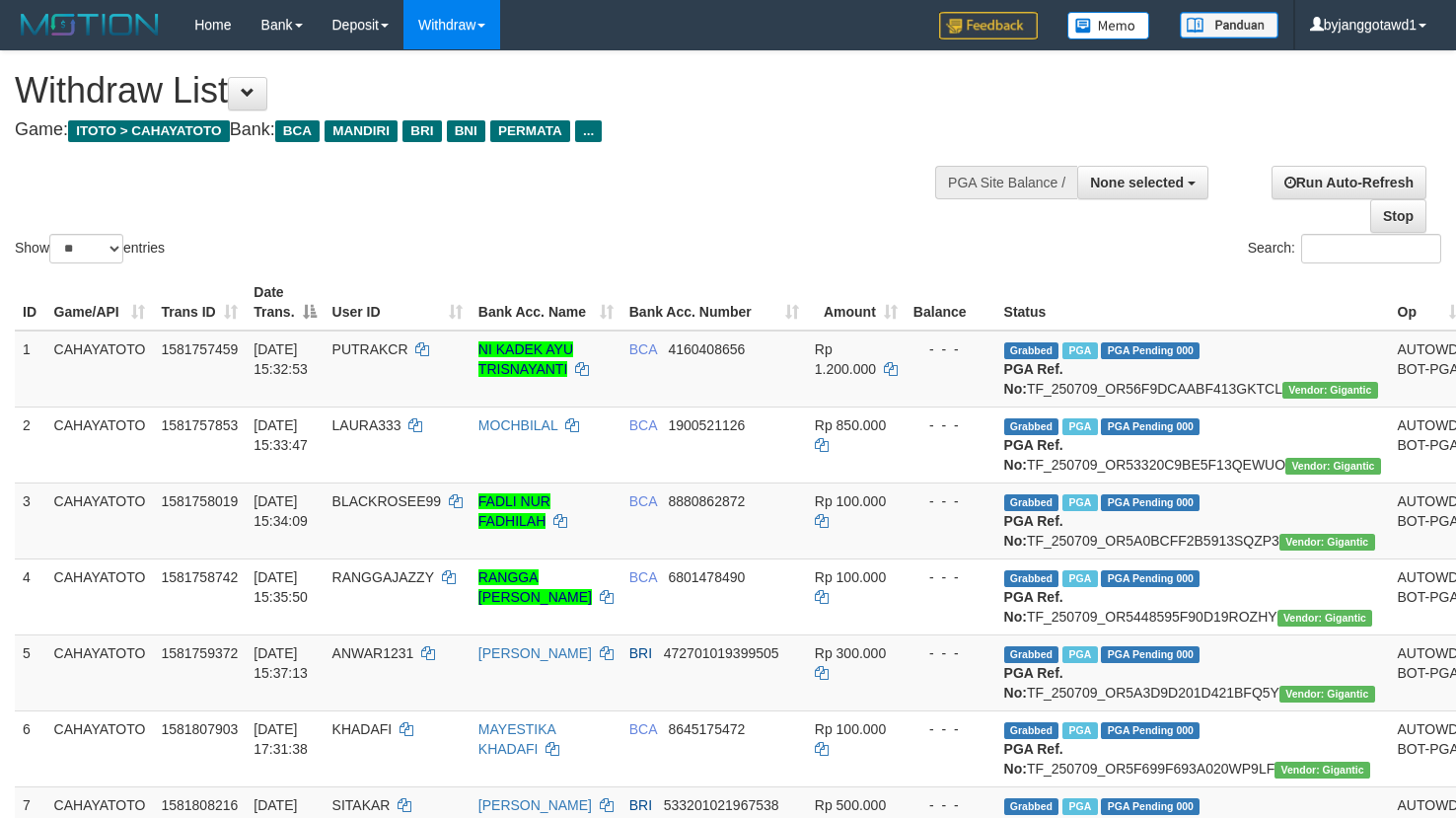 select 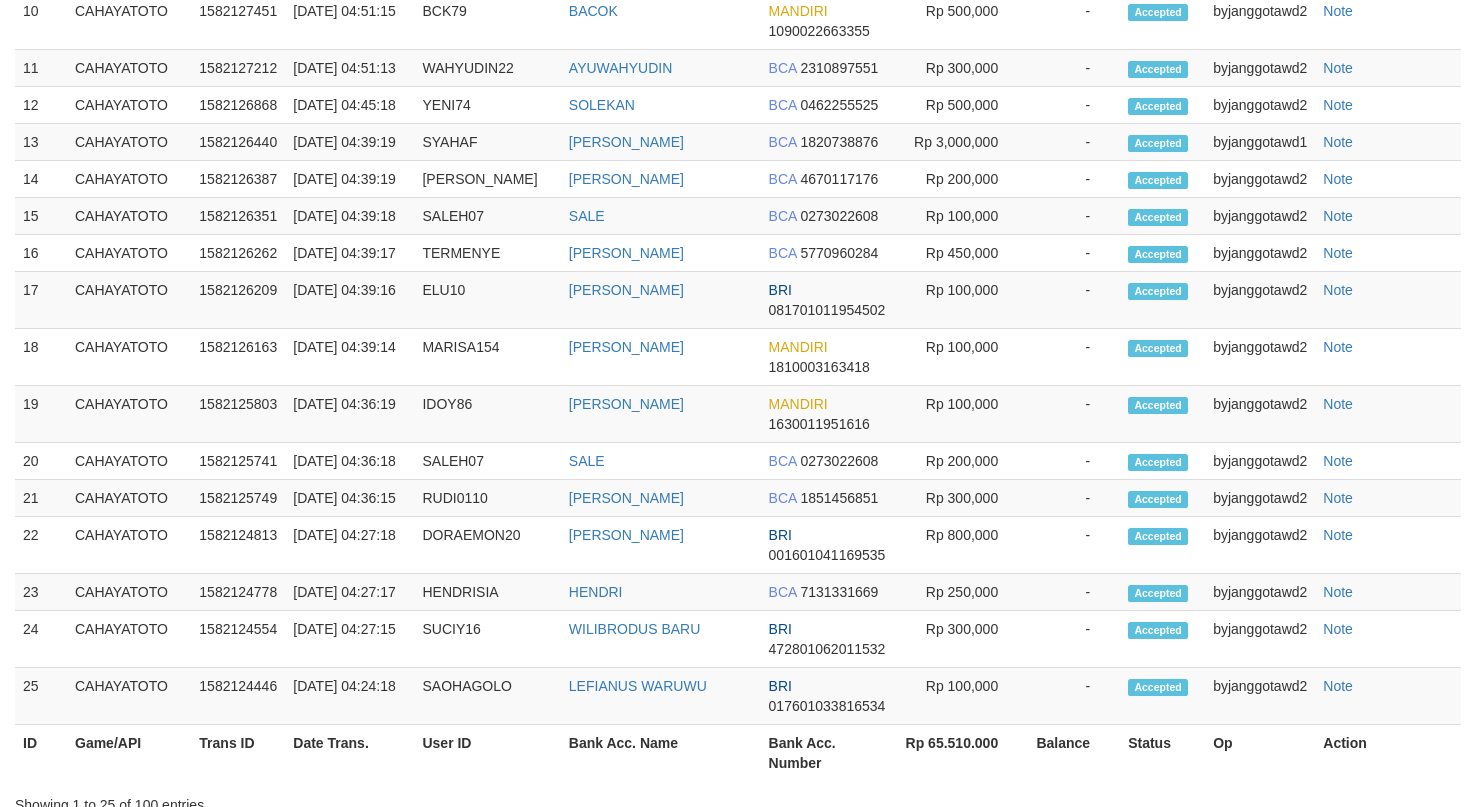scroll, scrollTop: 2599, scrollLeft: 0, axis: vertical 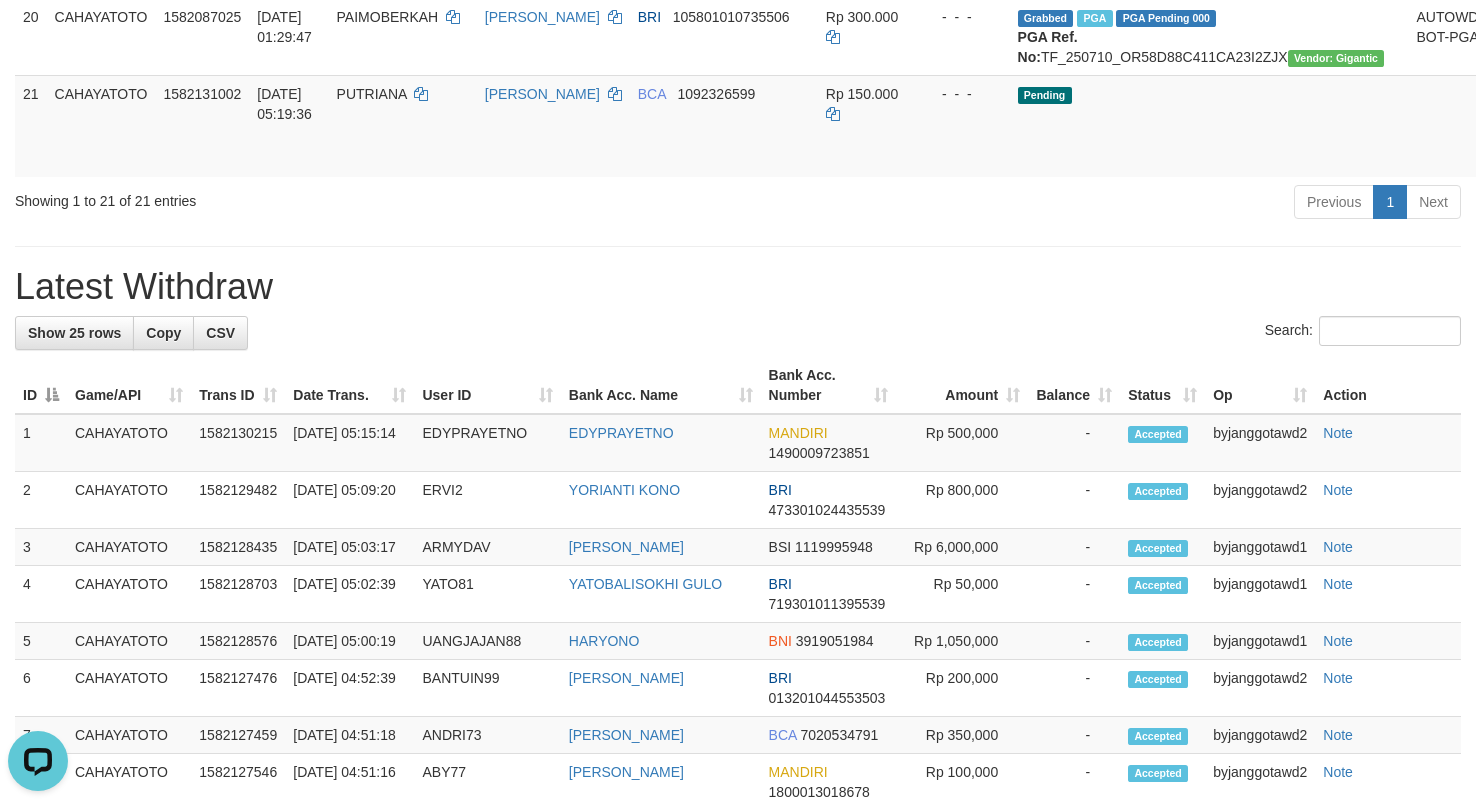 click on "Previous 1 Next" at bounding box center (1045, 204) 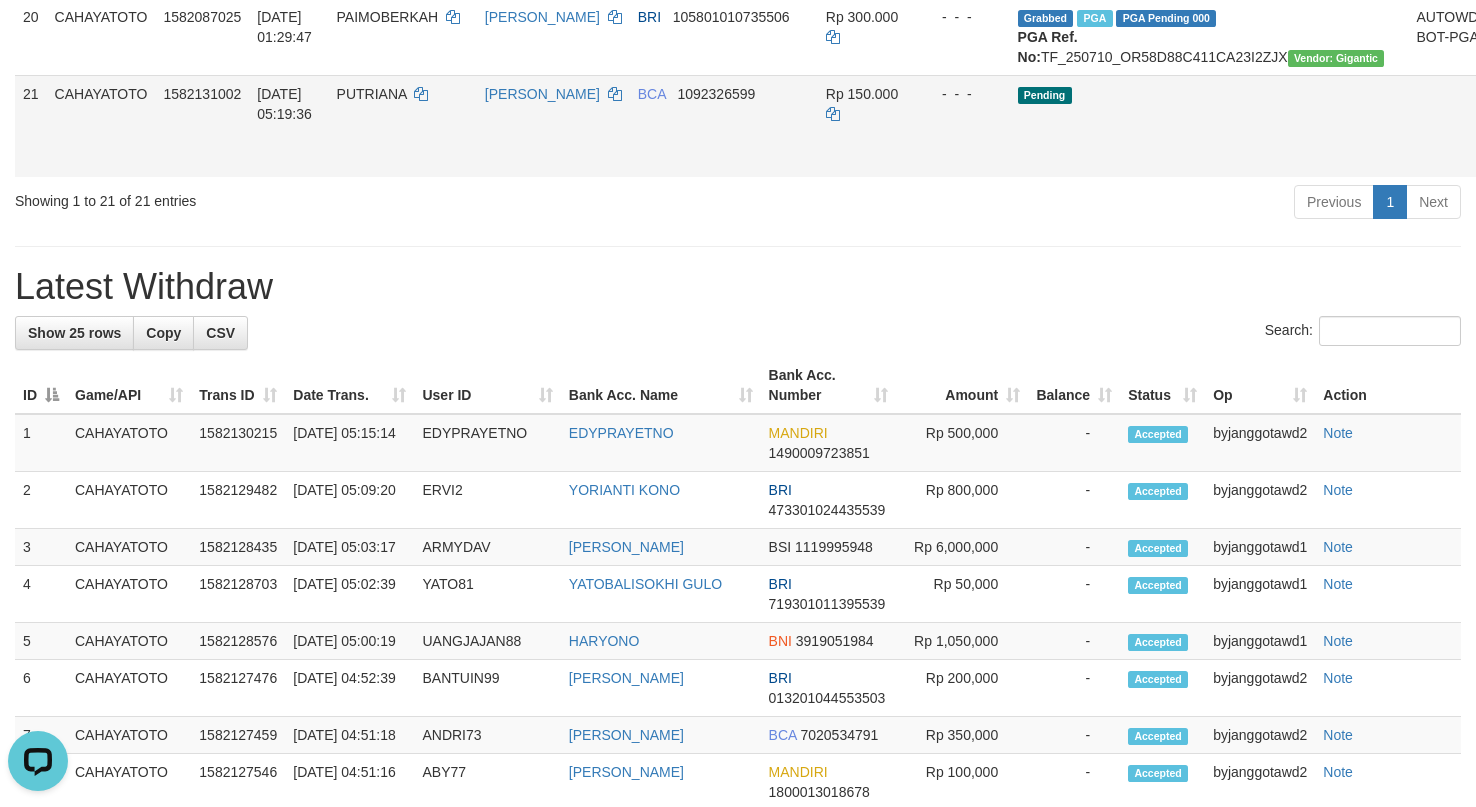 click on "Send PGA" at bounding box center [1515, 149] 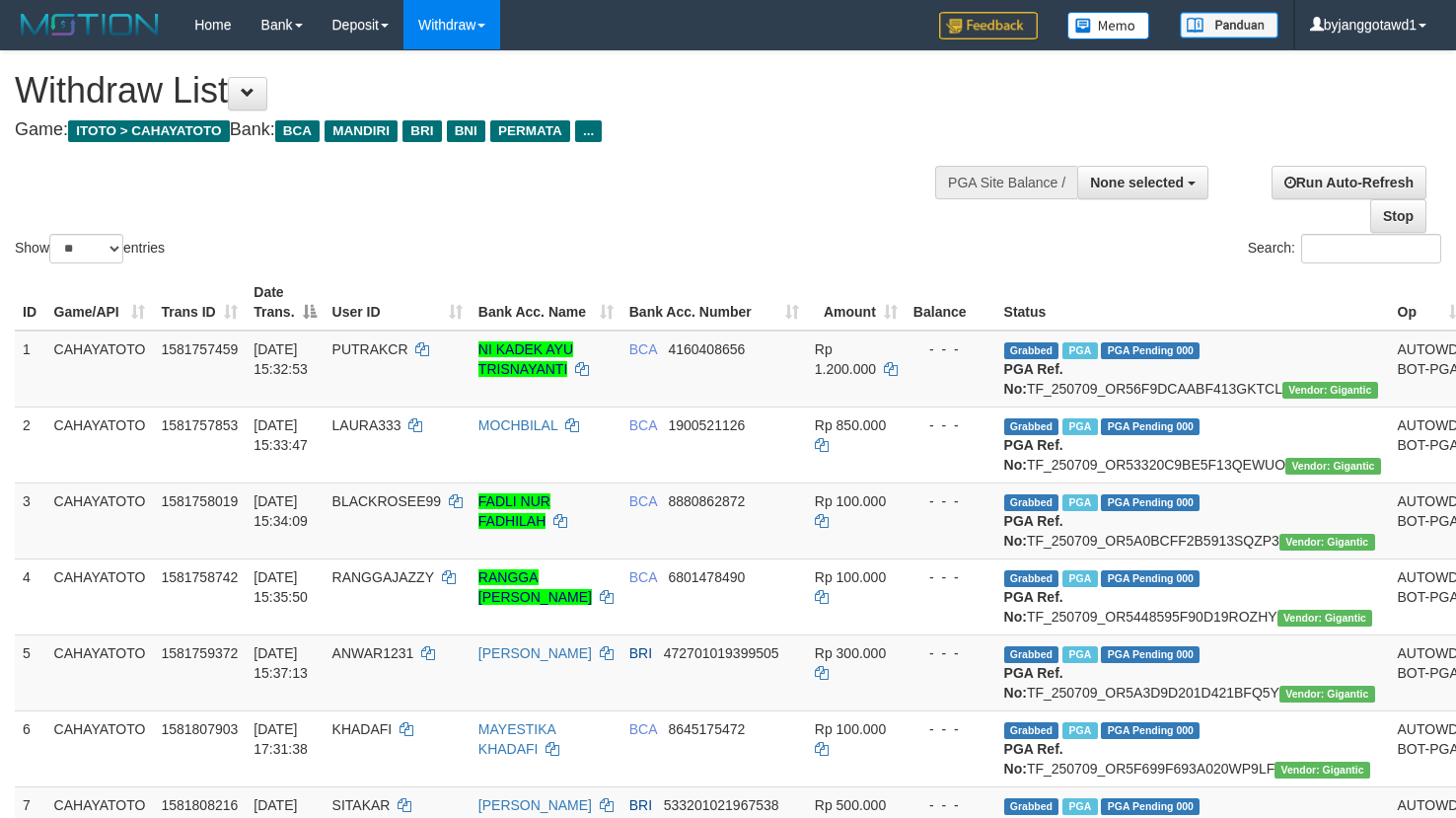 select 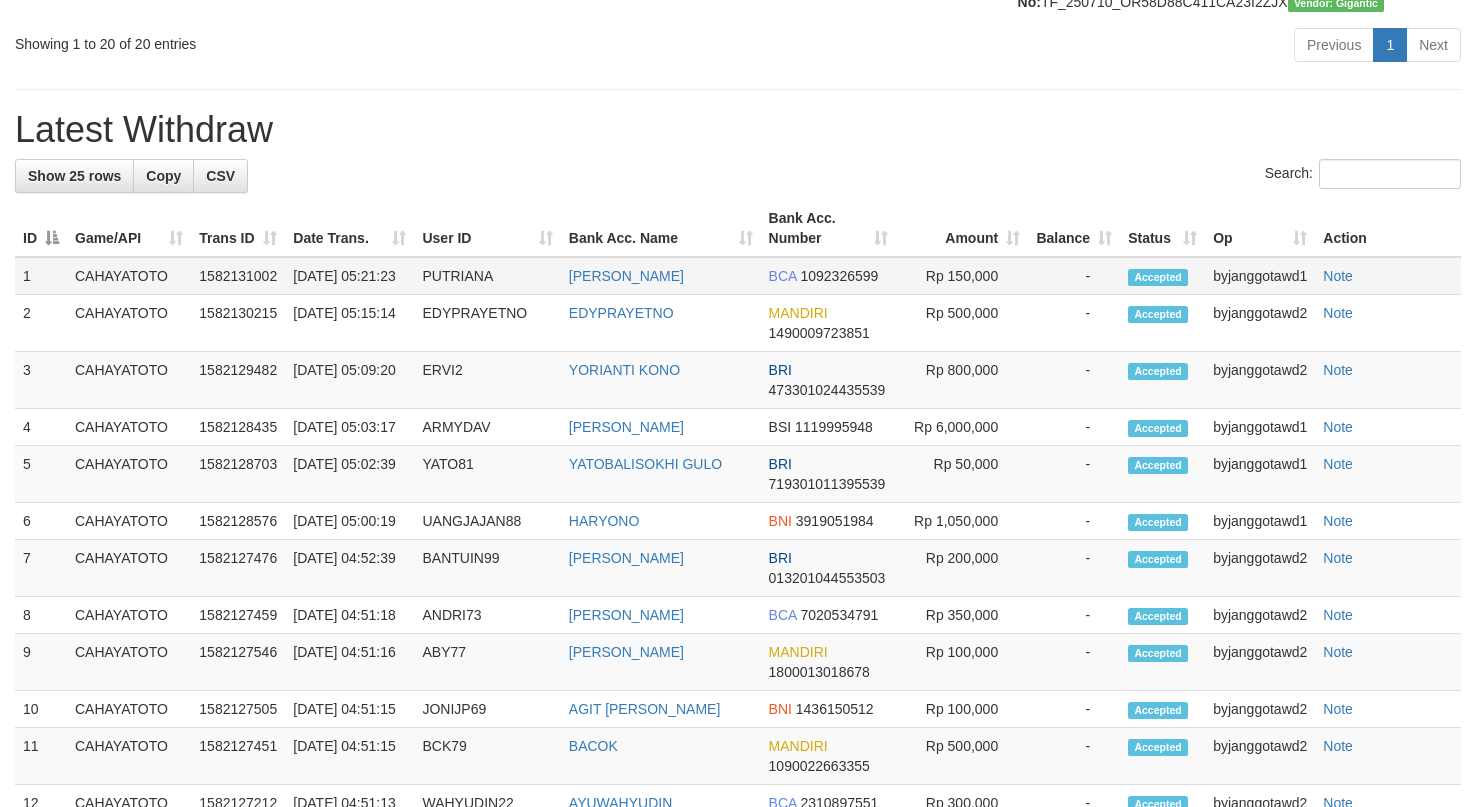 scroll, scrollTop: 1800, scrollLeft: 0, axis: vertical 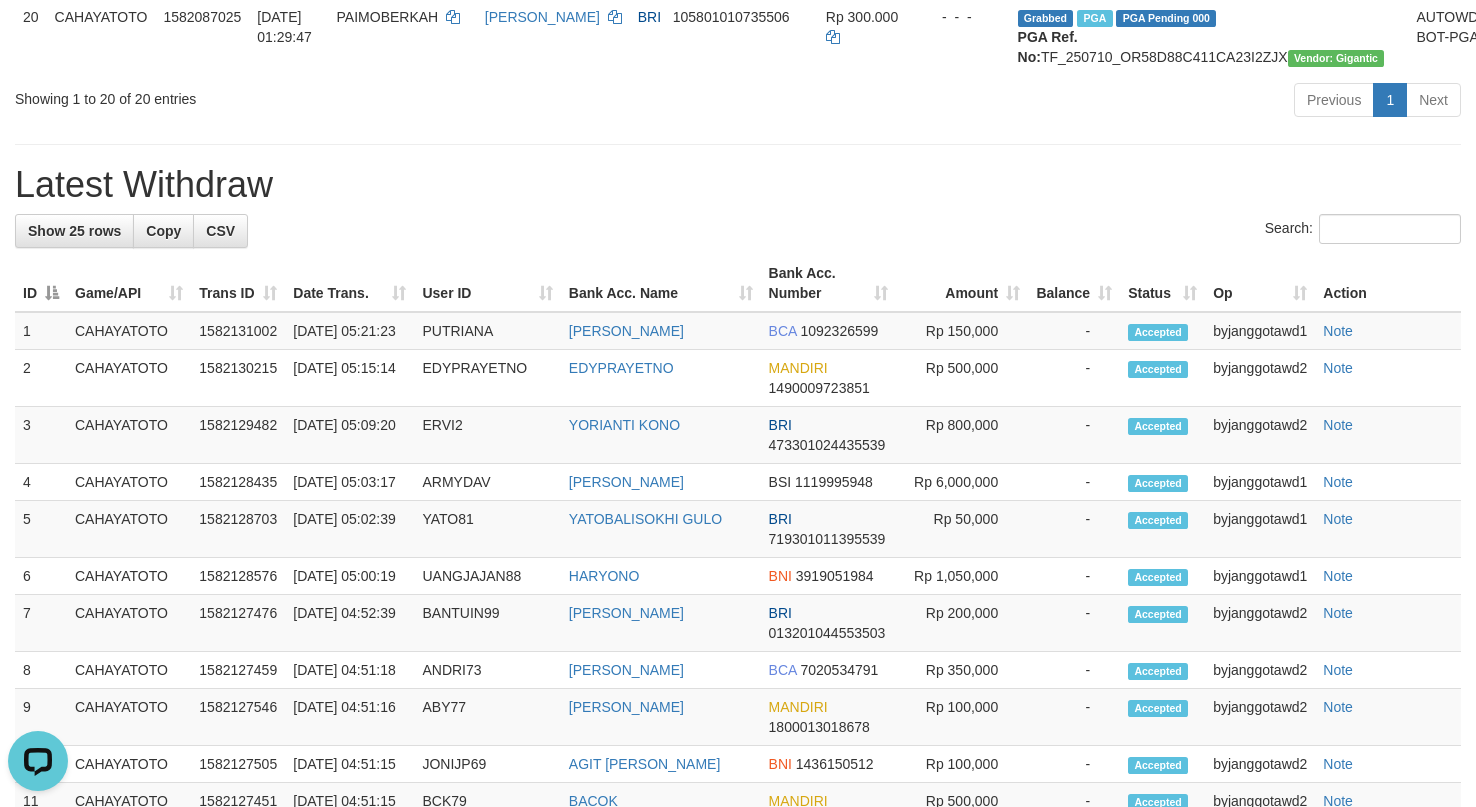 drag, startPoint x: 954, startPoint y: 702, endPoint x: 903, endPoint y: 561, distance: 149.93999 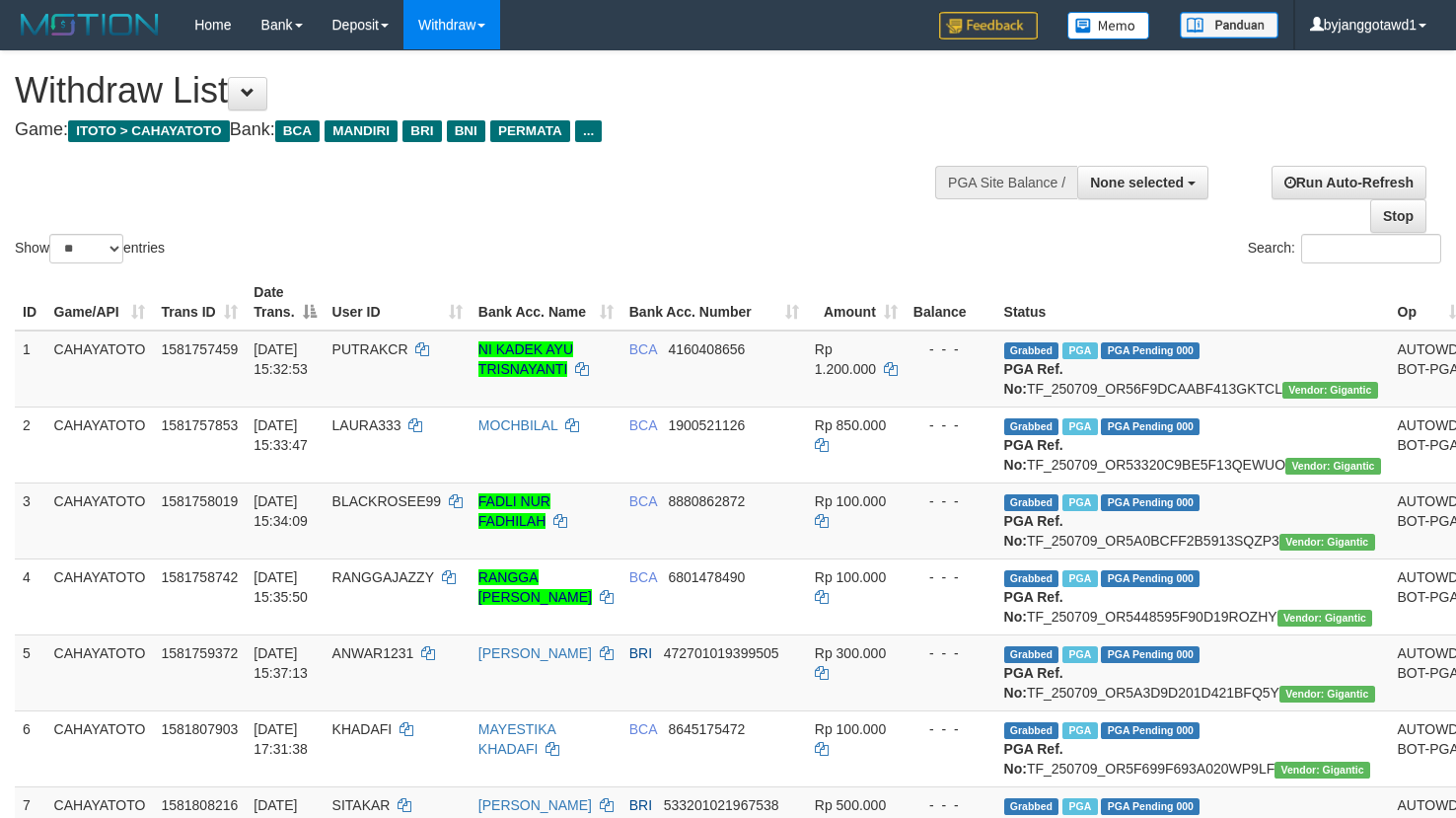 select 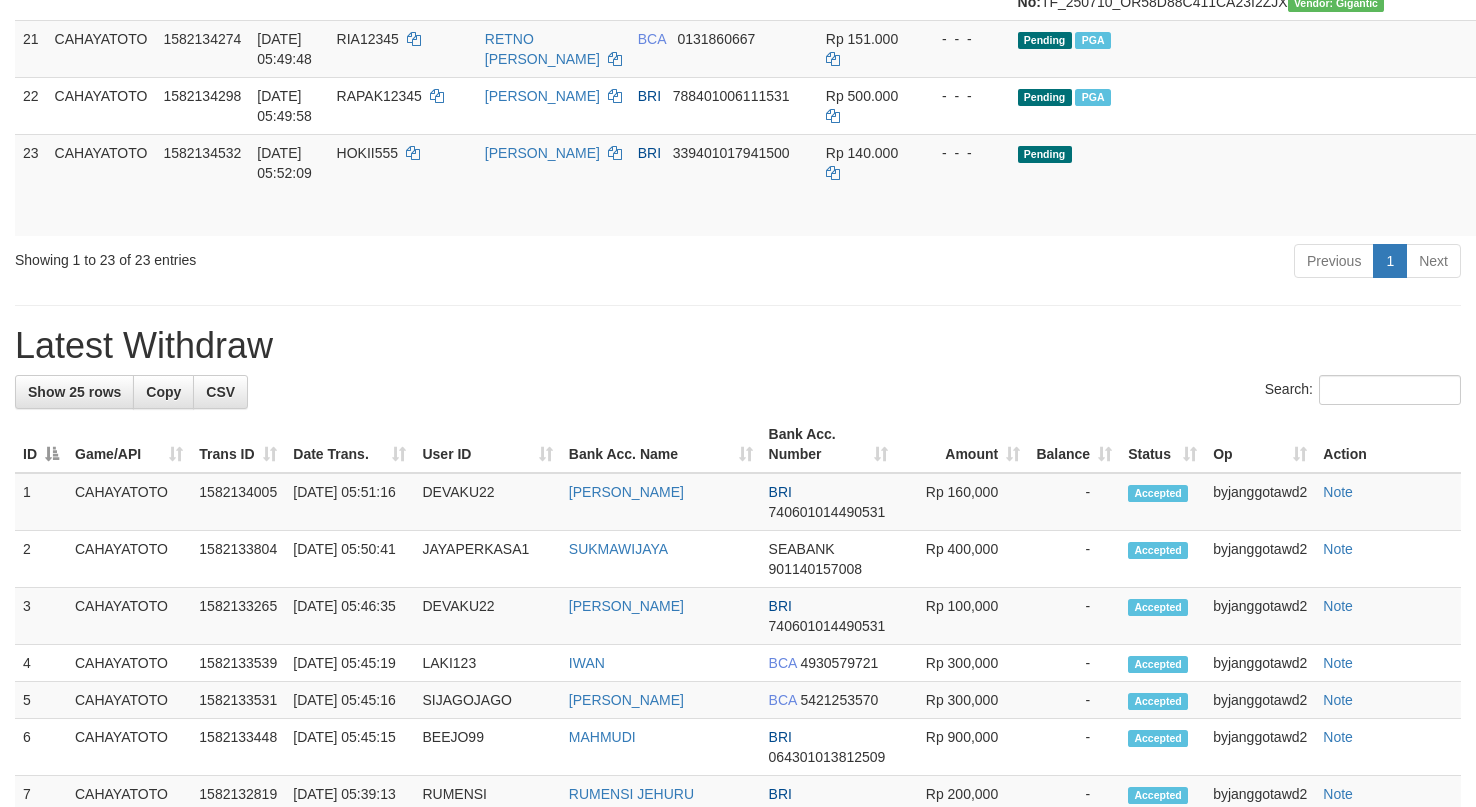 scroll, scrollTop: 1800, scrollLeft: 0, axis: vertical 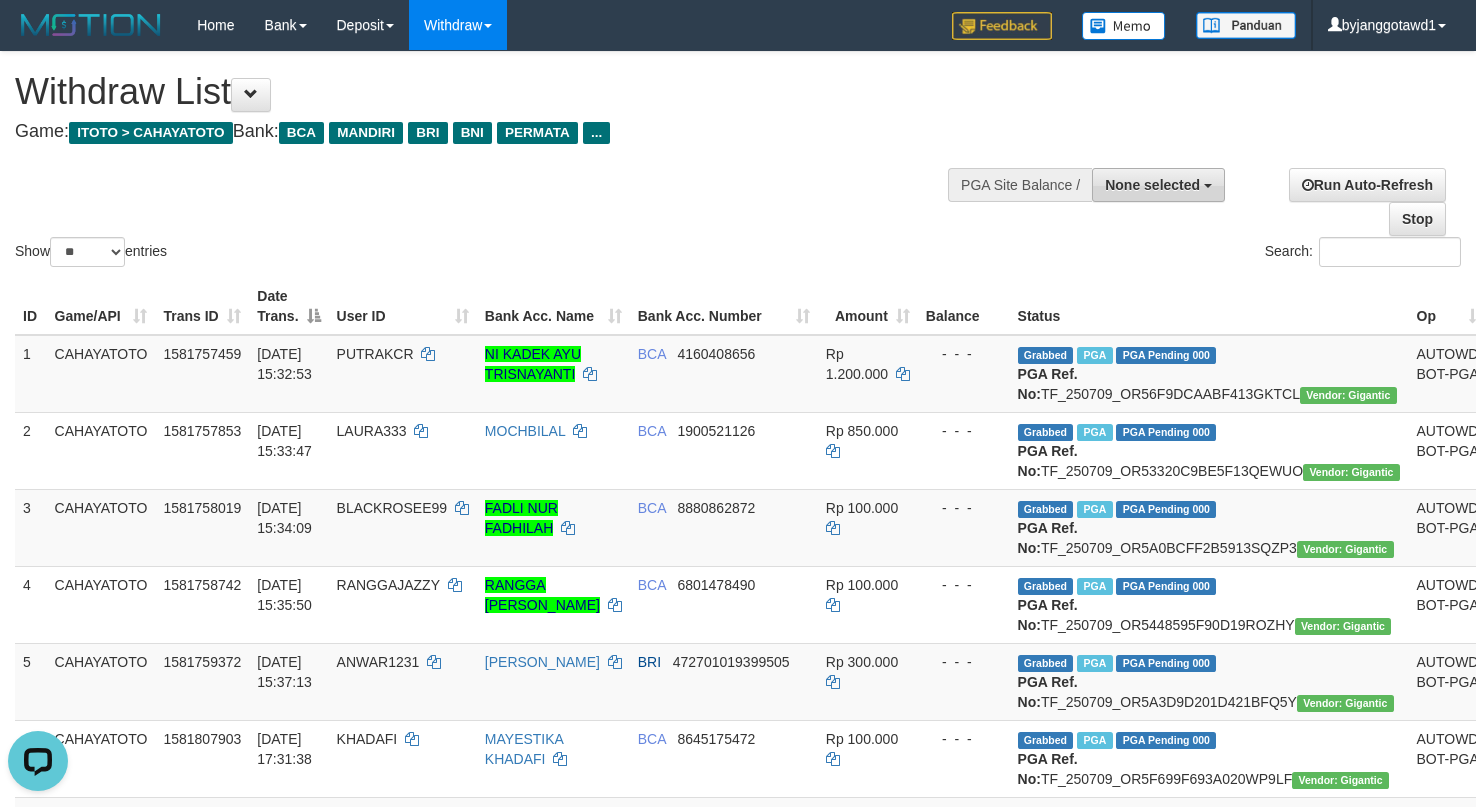 click on "None selected" at bounding box center (1152, 185) 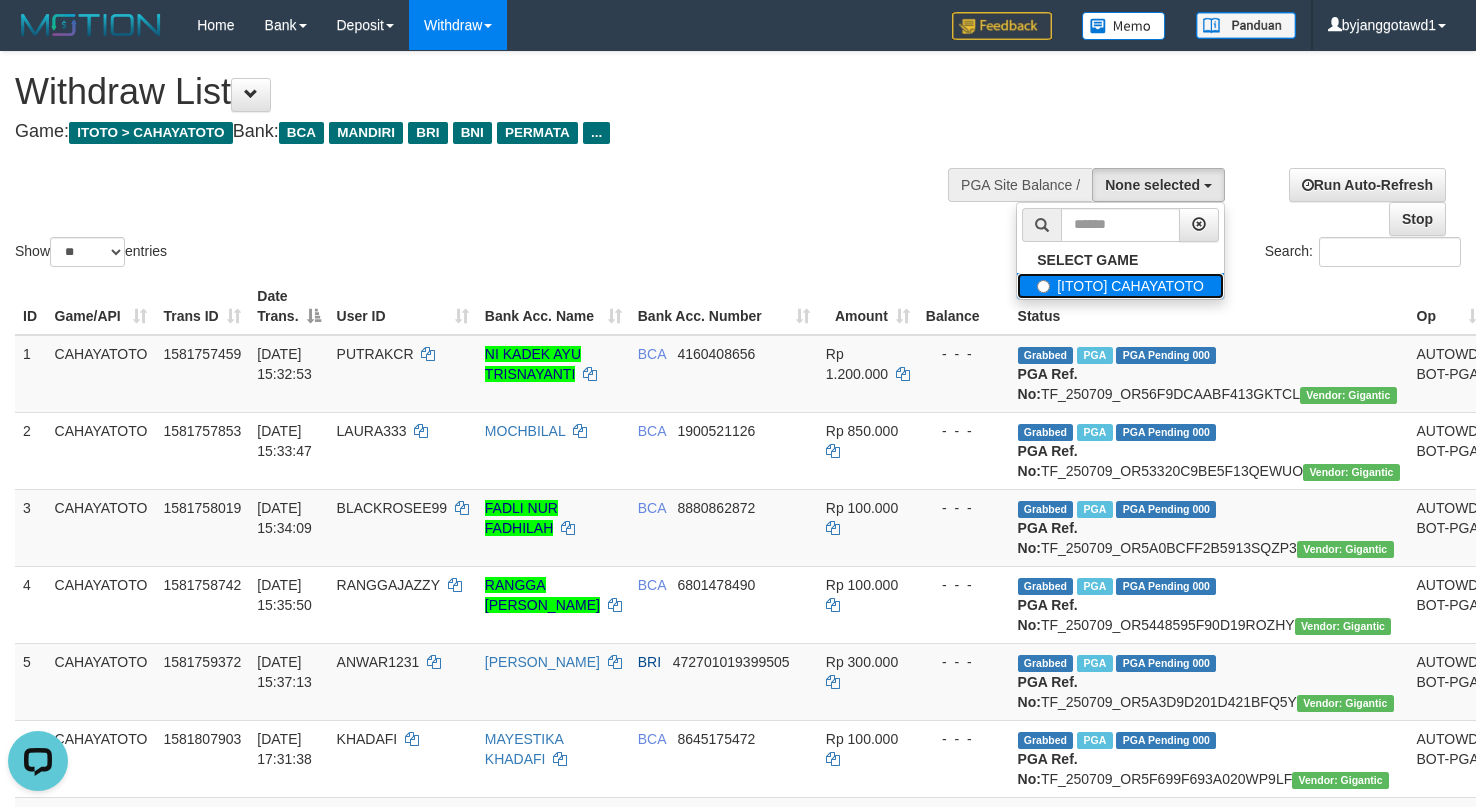 click on "[ITOTO] CAHAYATOTO" at bounding box center (1120, 286) 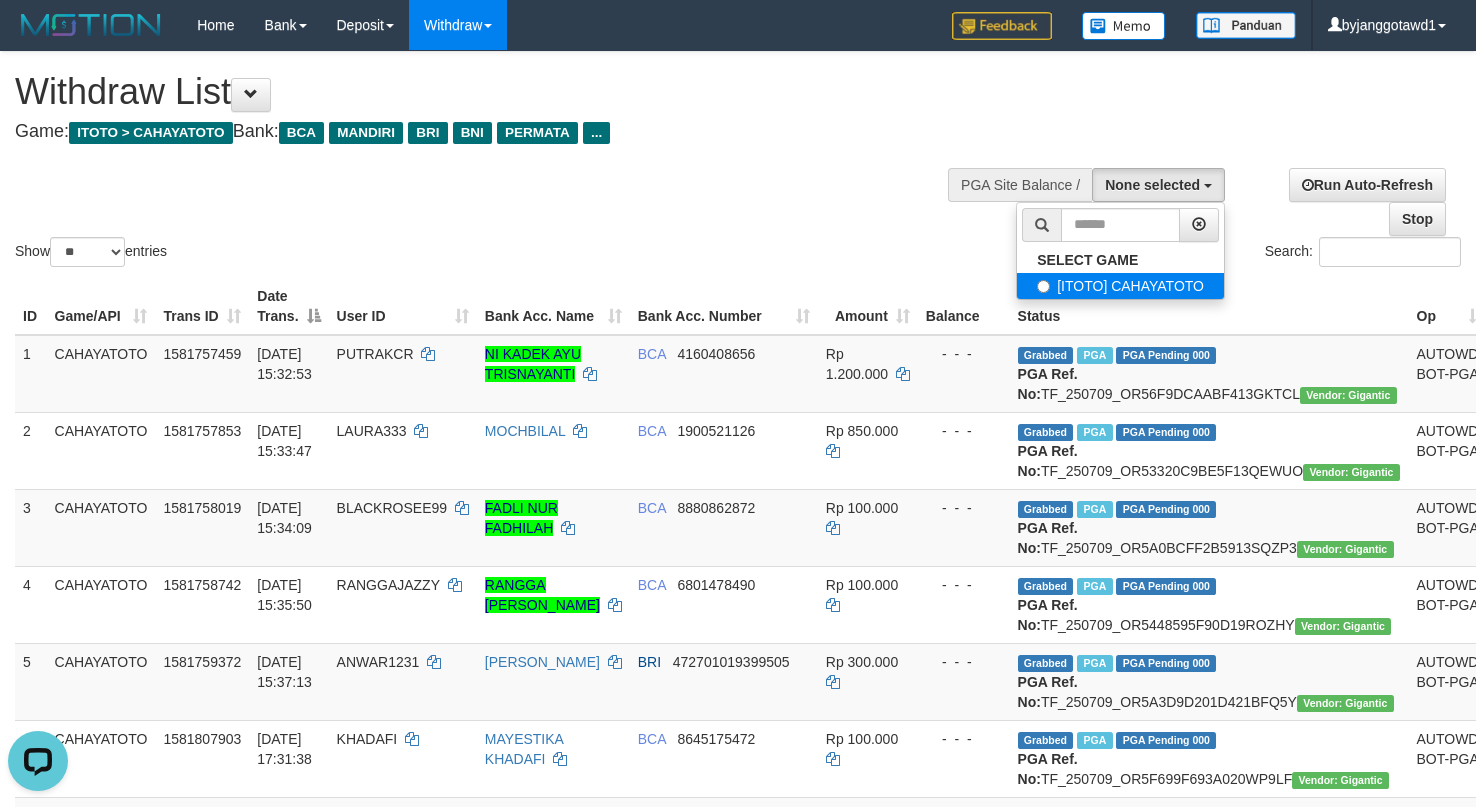 select on "****" 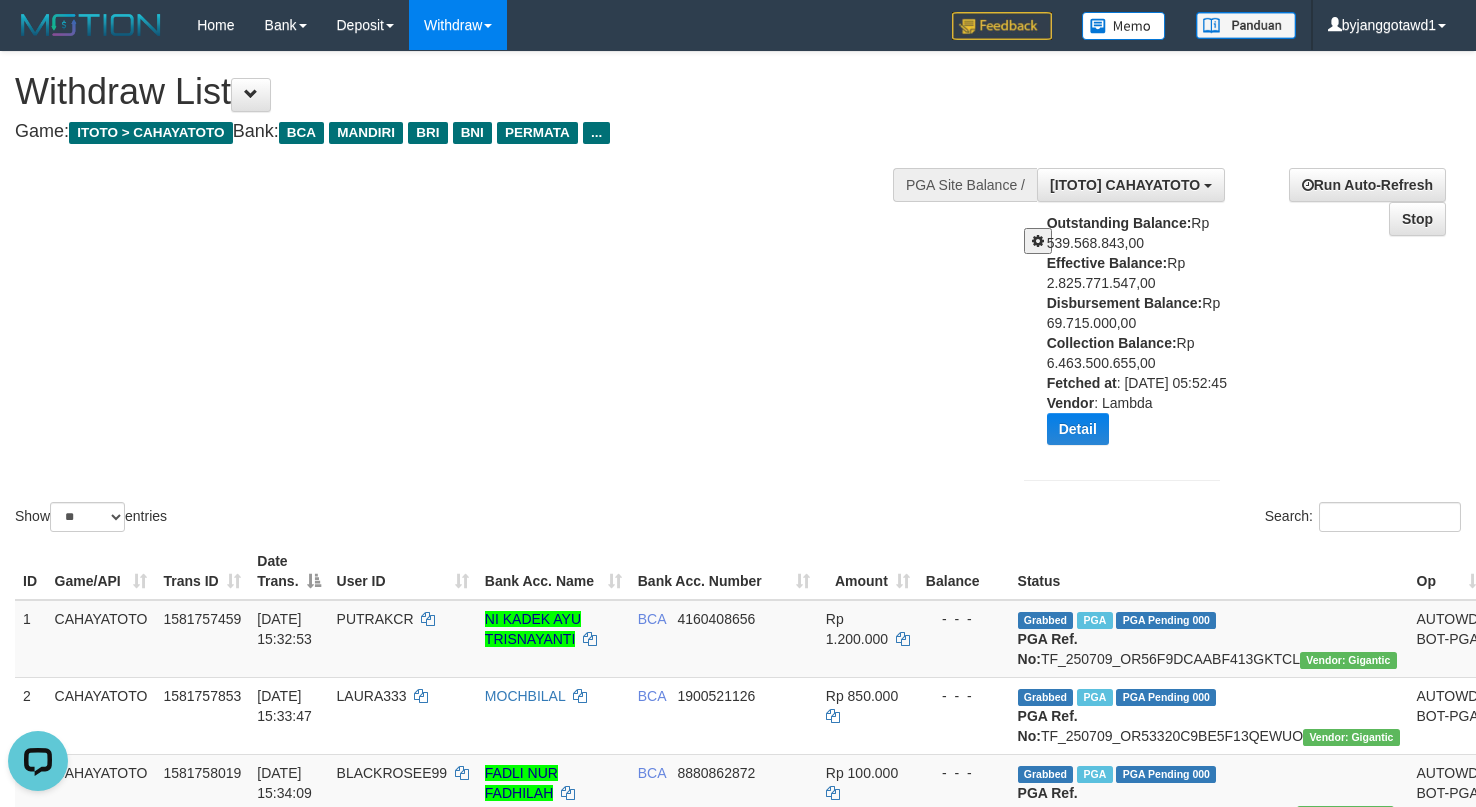 click on "Outstanding Balance:  Rp 539.568.843,00
Effective Balance:  Rp 2.825.771.547,00
Disbursement Balance:  Rp 69.715.000,00
Collection Balance:  Rp 6.463.500.655,00
Fetched at : 2025-07-10 05:52:45
Vendor : Lambda
Detail
Vendor Name
Outstanding Balance
Effective Balance
Disbursment Balance
Collection Balance
No data found
Fetched at:   2025-07-10 05:52:45
Vendor:   Lambda" at bounding box center [1141, 336] 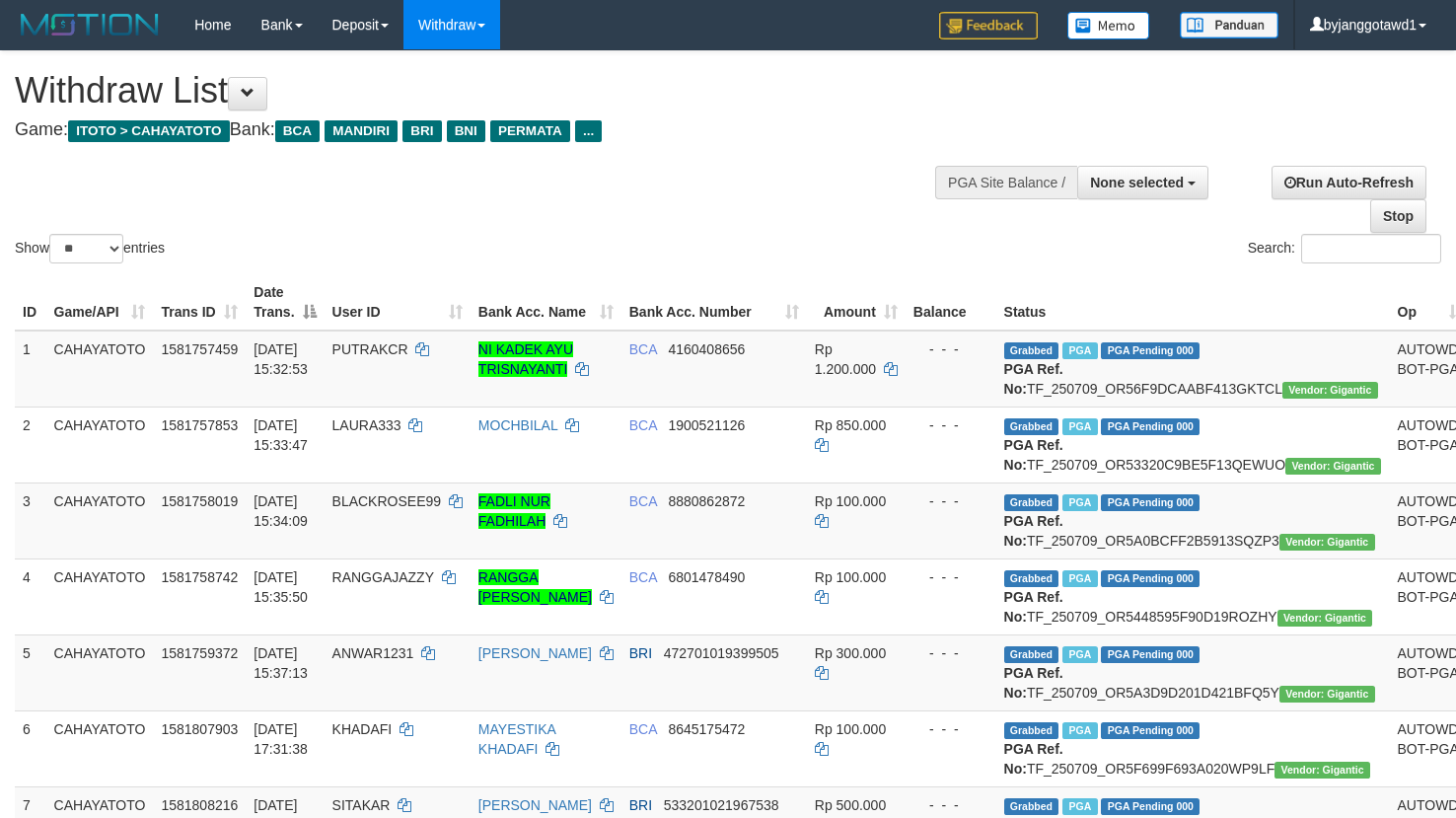 select 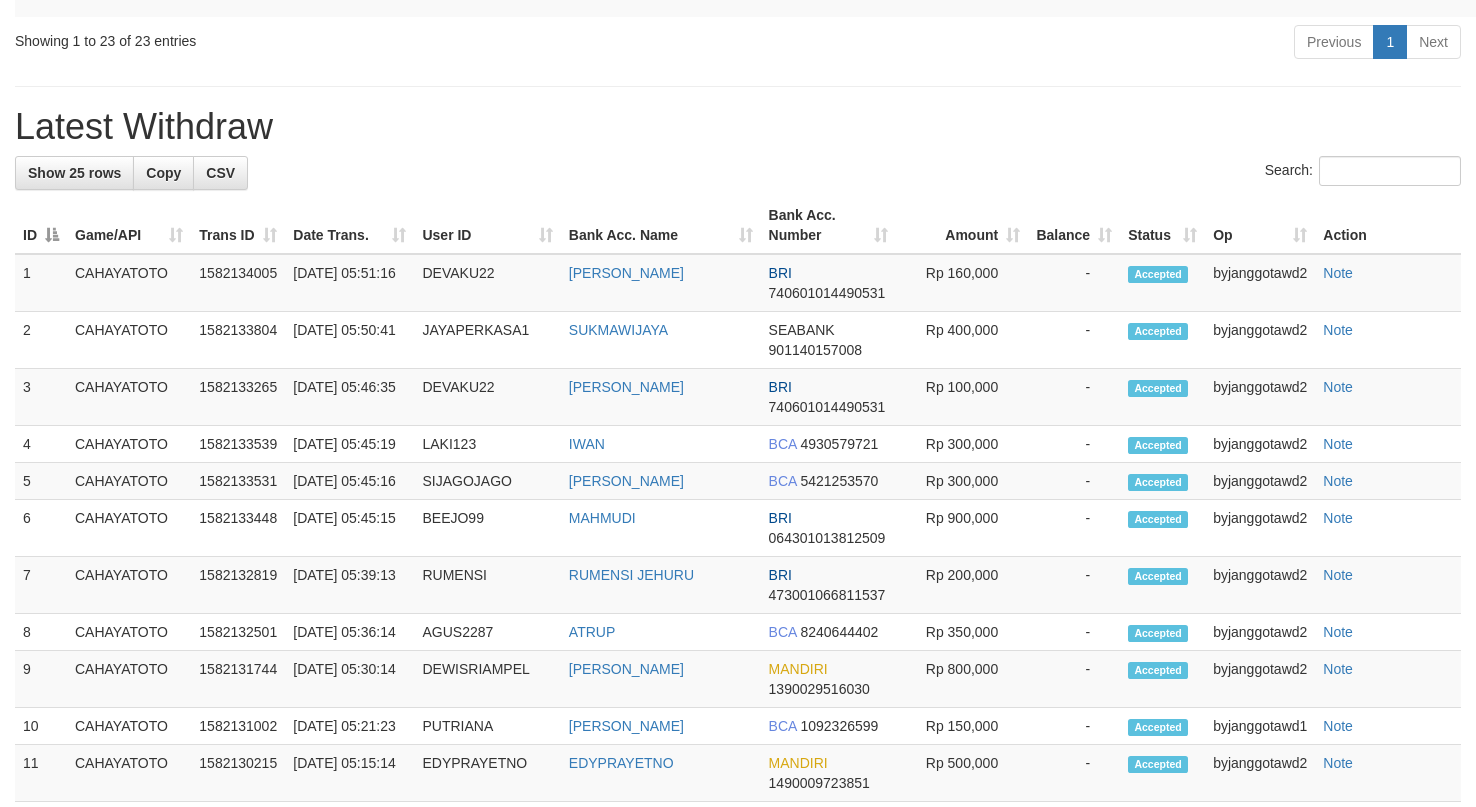 scroll, scrollTop: 1981, scrollLeft: 0, axis: vertical 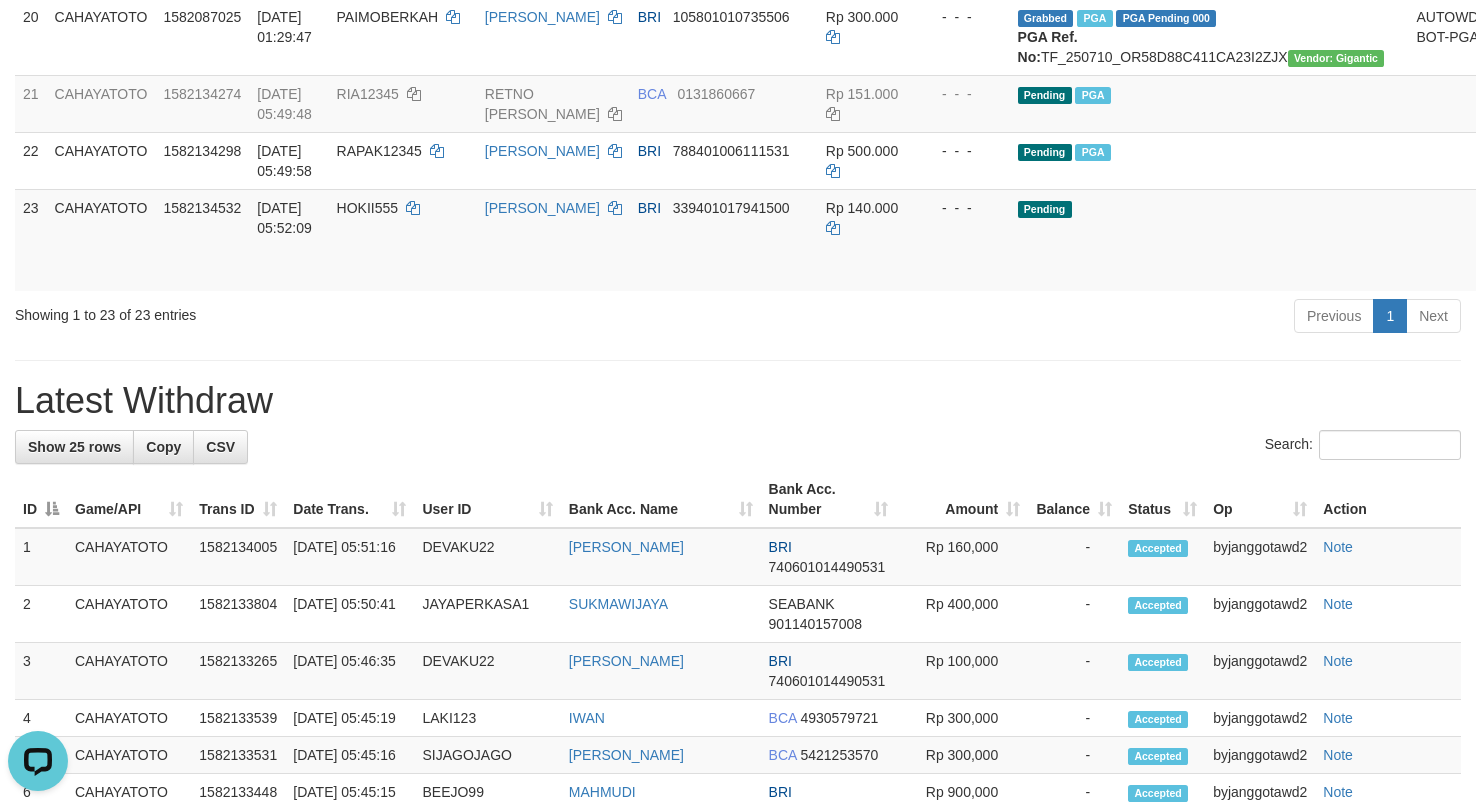 click on "Showing 1 to 23 of 23 entries" at bounding box center [307, 311] 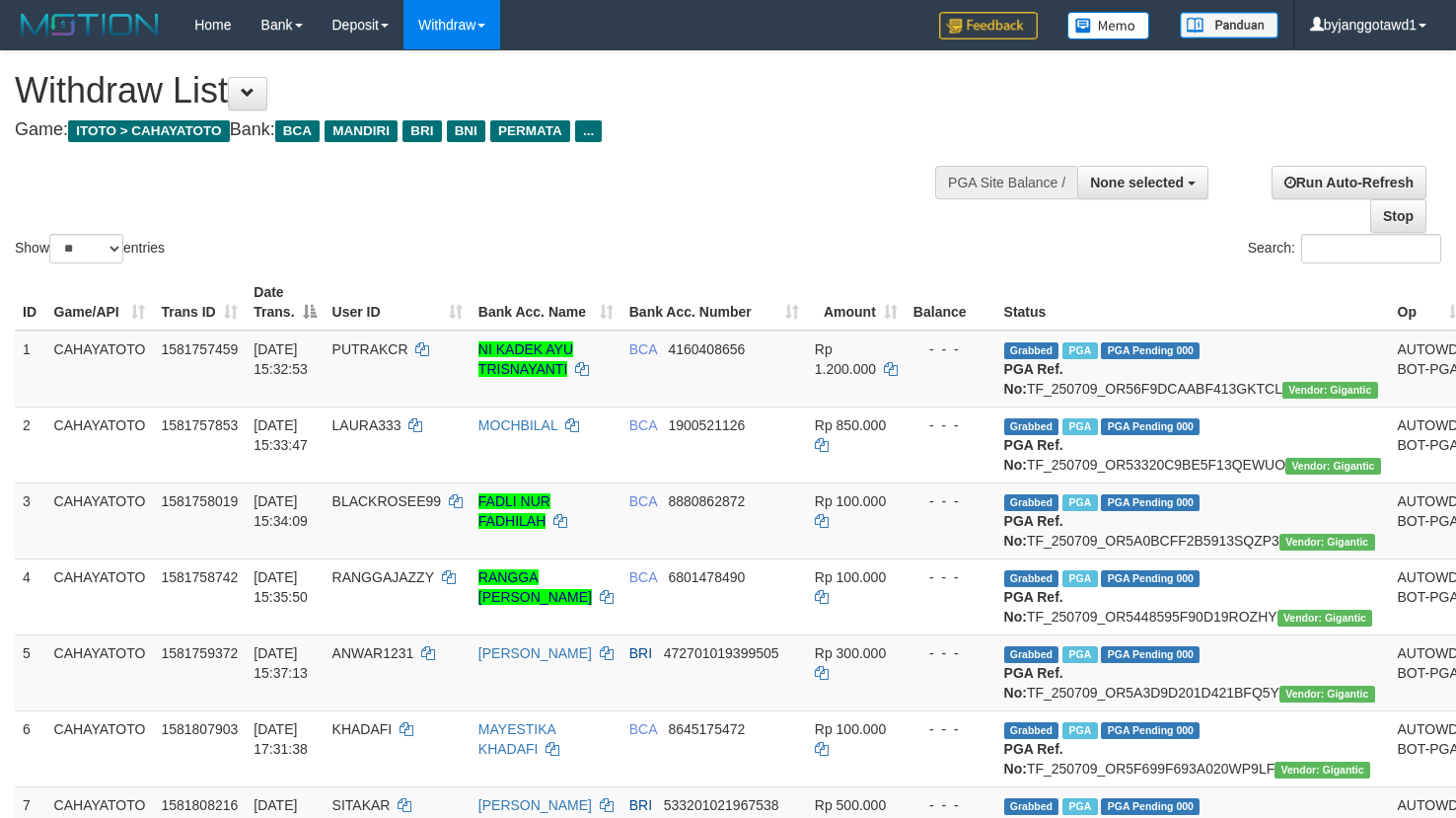 select 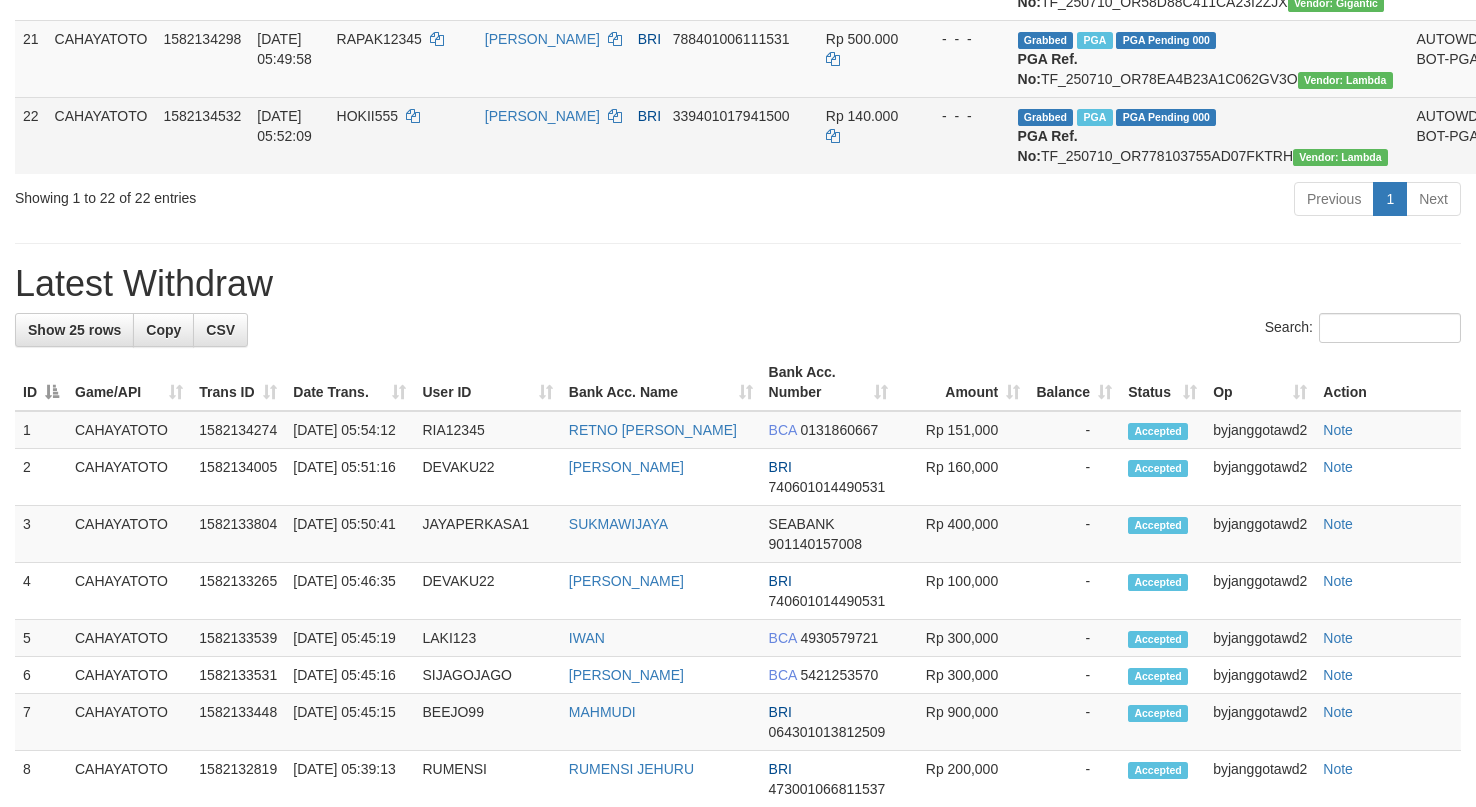 scroll, scrollTop: 1800, scrollLeft: 0, axis: vertical 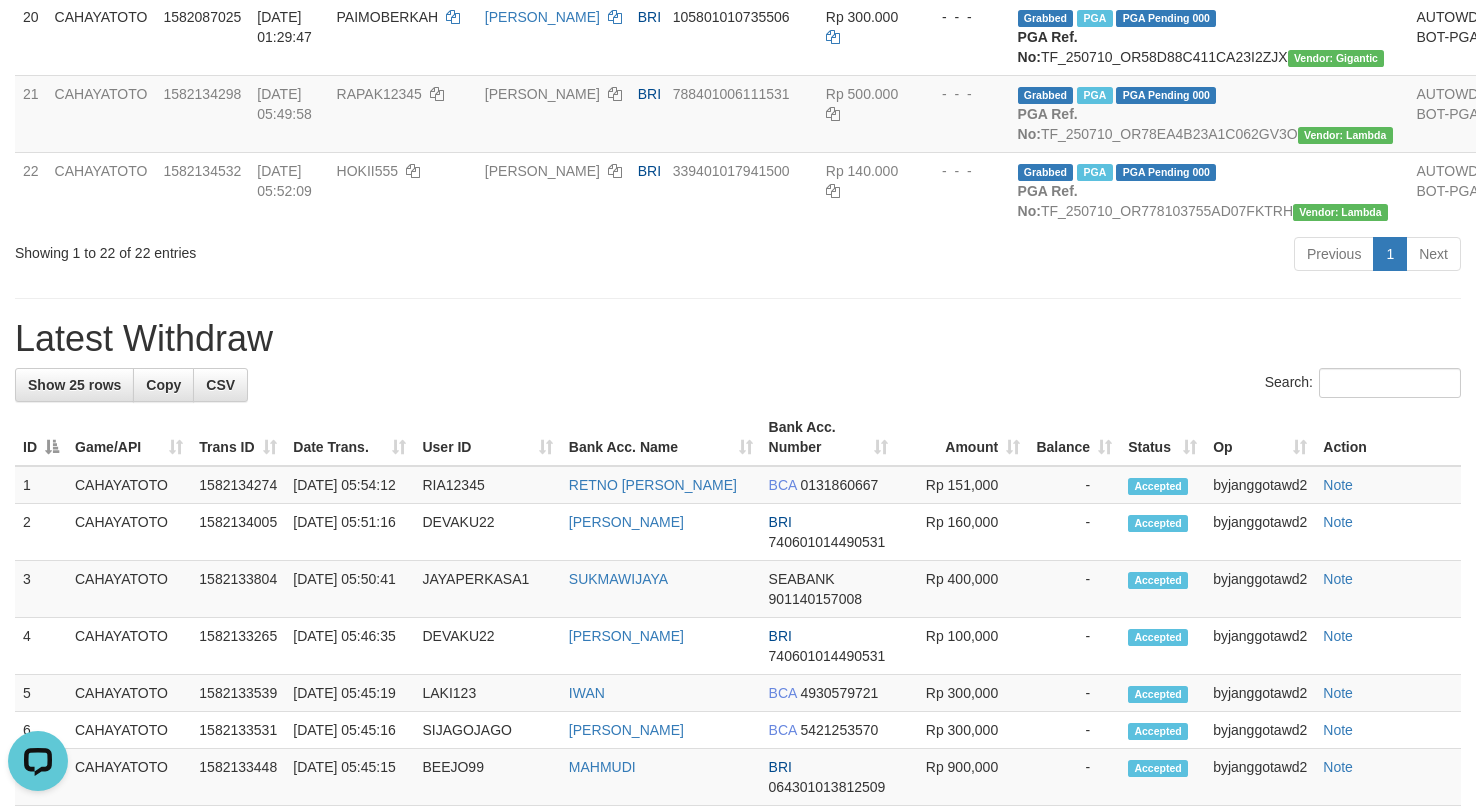 click on "Showing 1 to 22 of 22 entries" at bounding box center (307, 249) 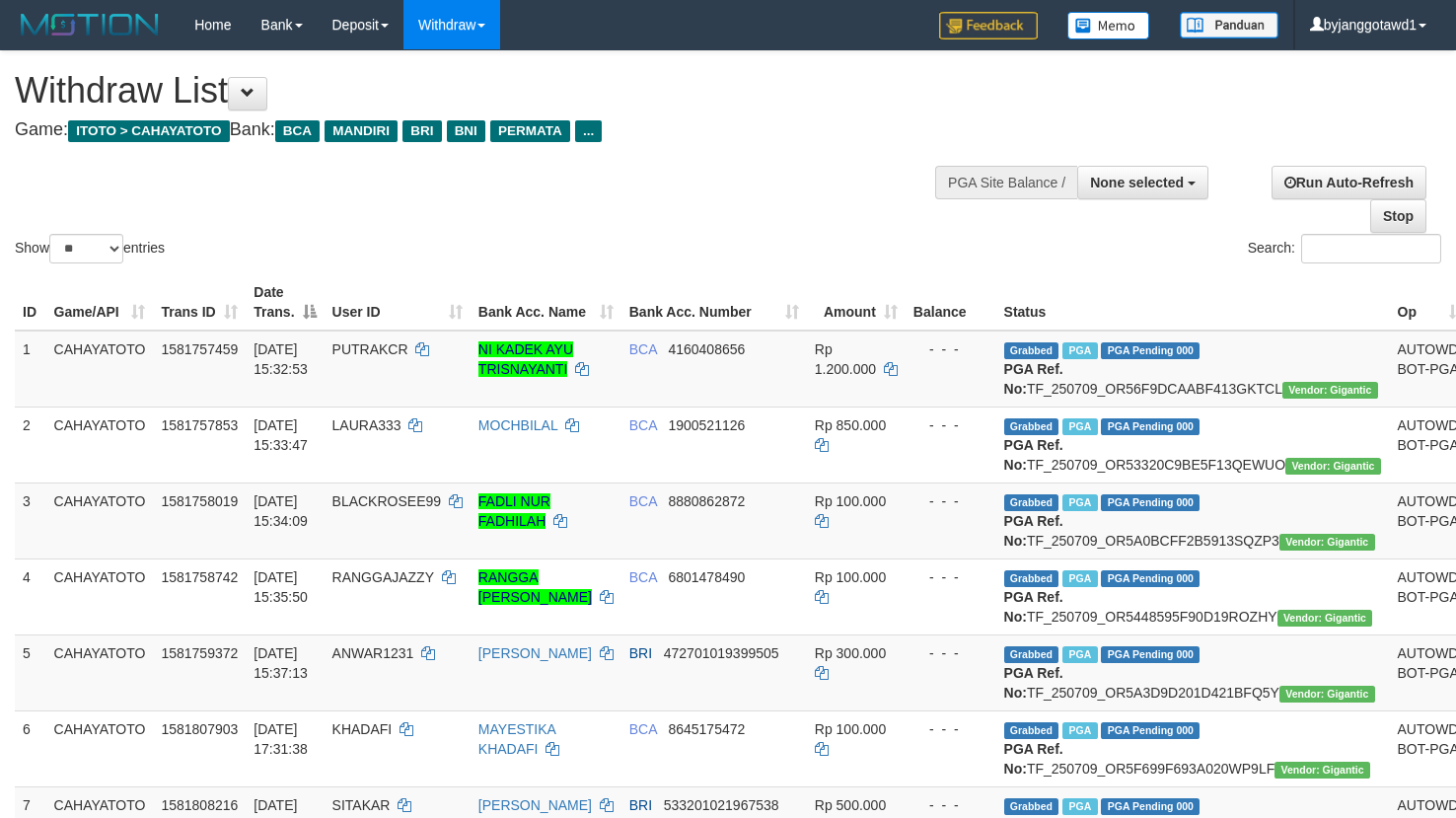 select 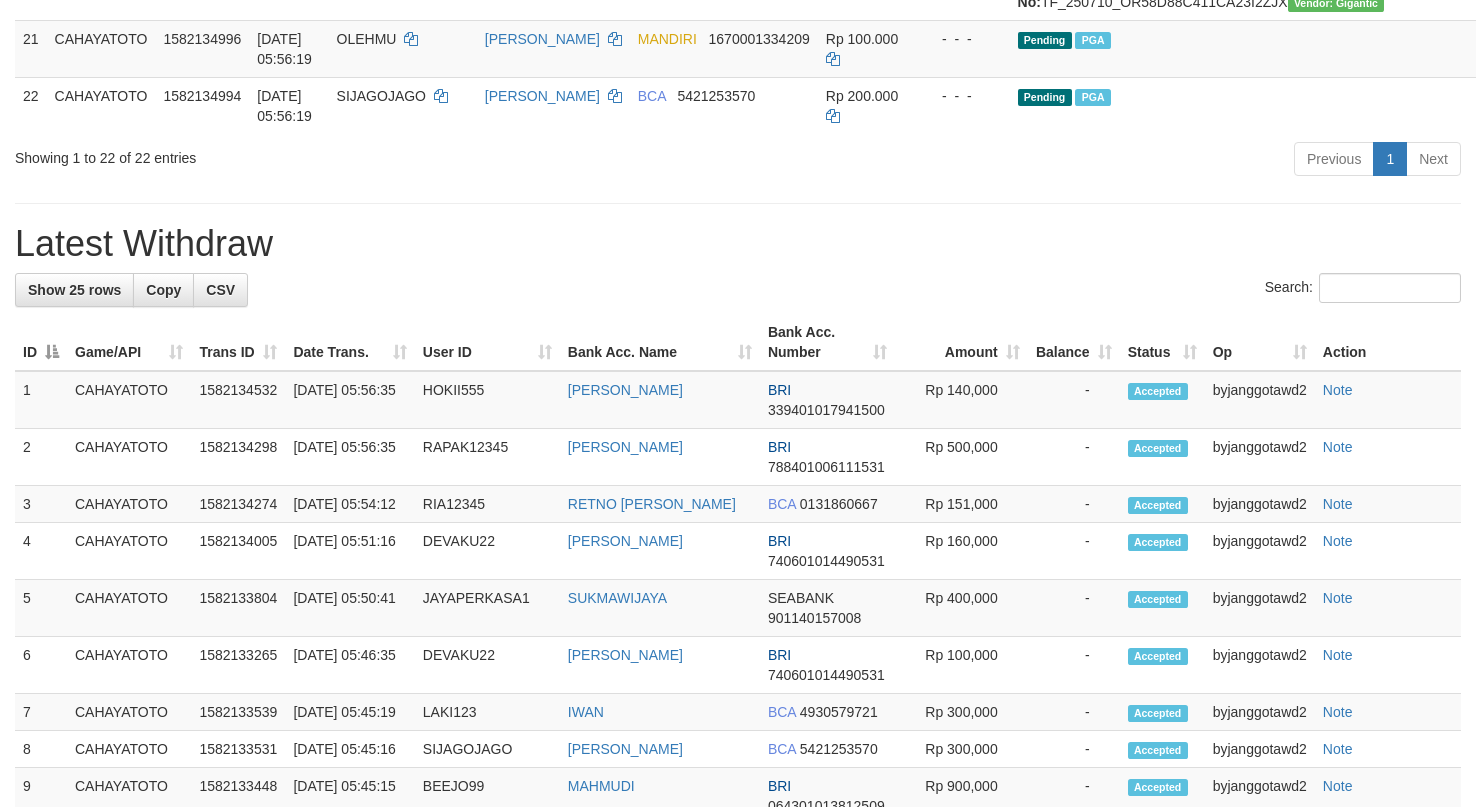 scroll, scrollTop: 1800, scrollLeft: 0, axis: vertical 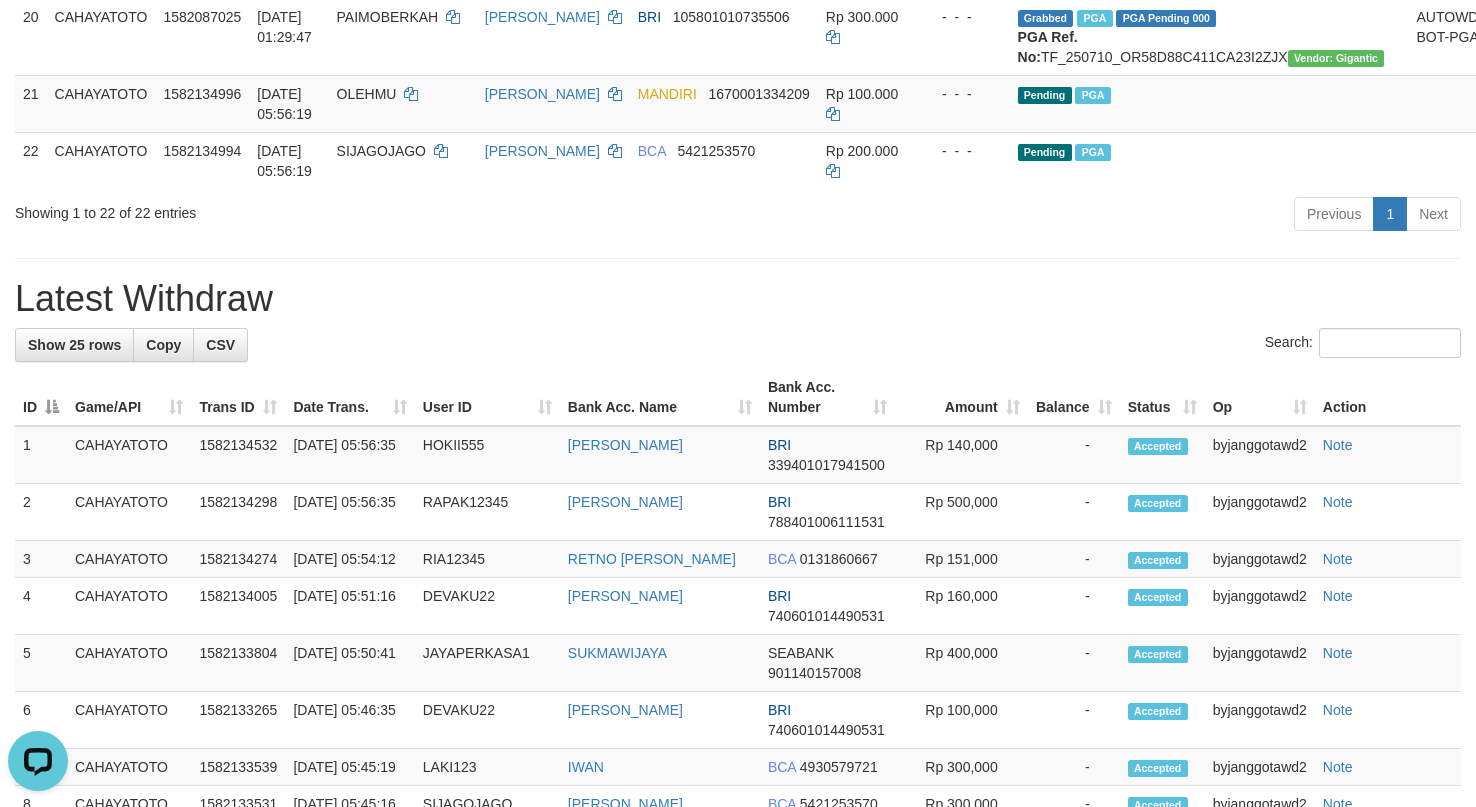 drag, startPoint x: 712, startPoint y: 682, endPoint x: 700, endPoint y: 709, distance: 29.546574 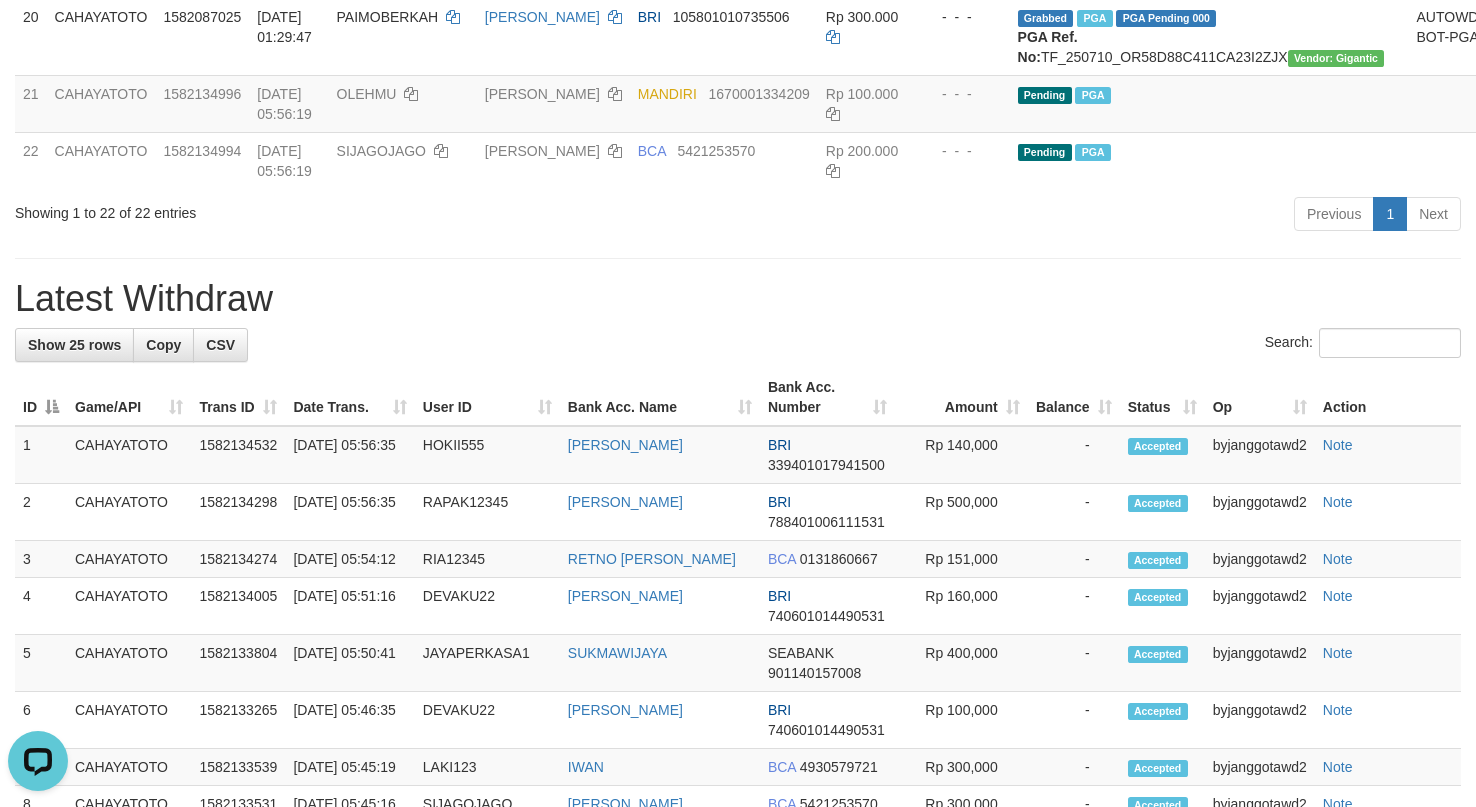 click on "BAGUS PRIBADI" at bounding box center [553, -41] 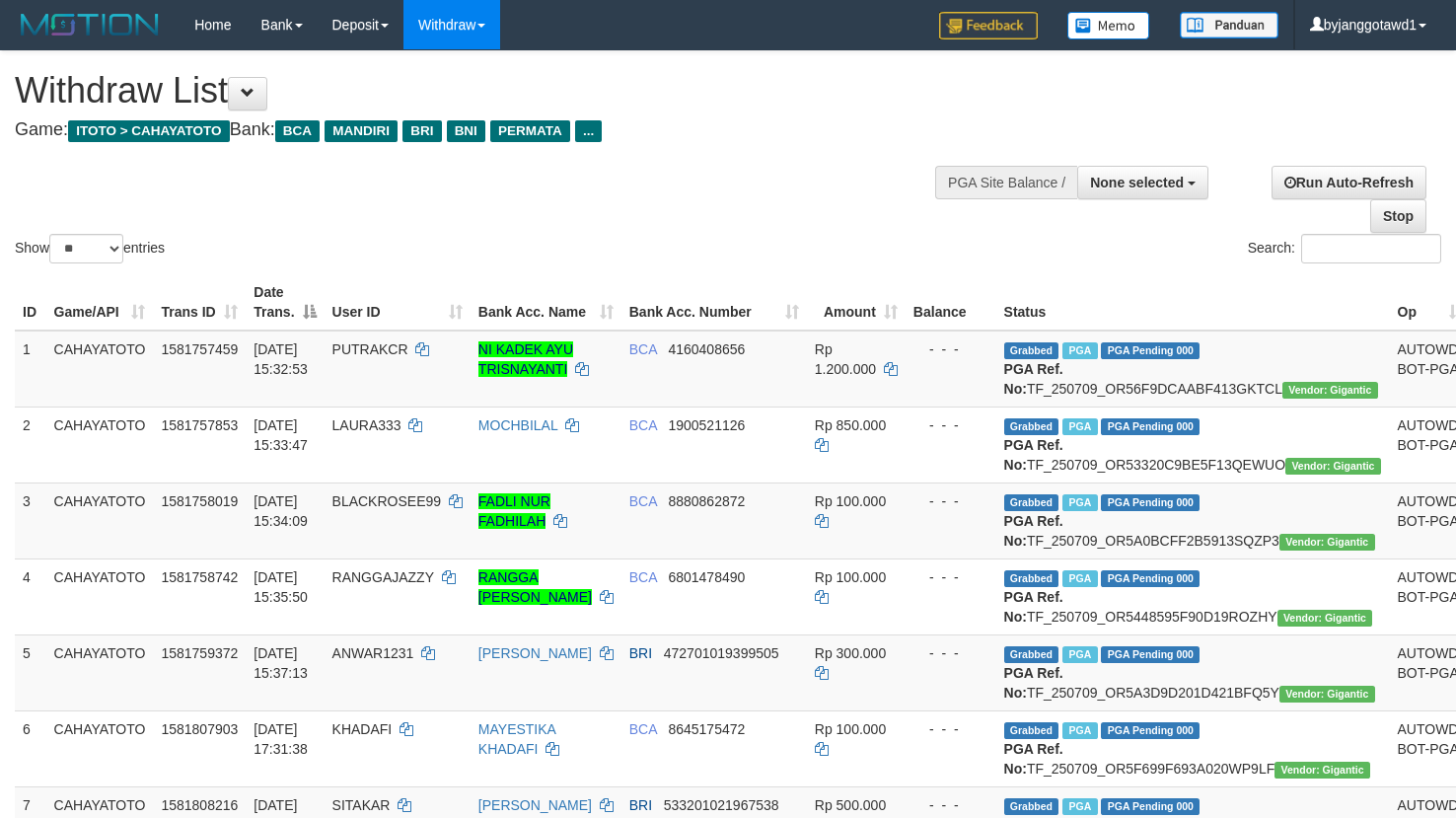 select 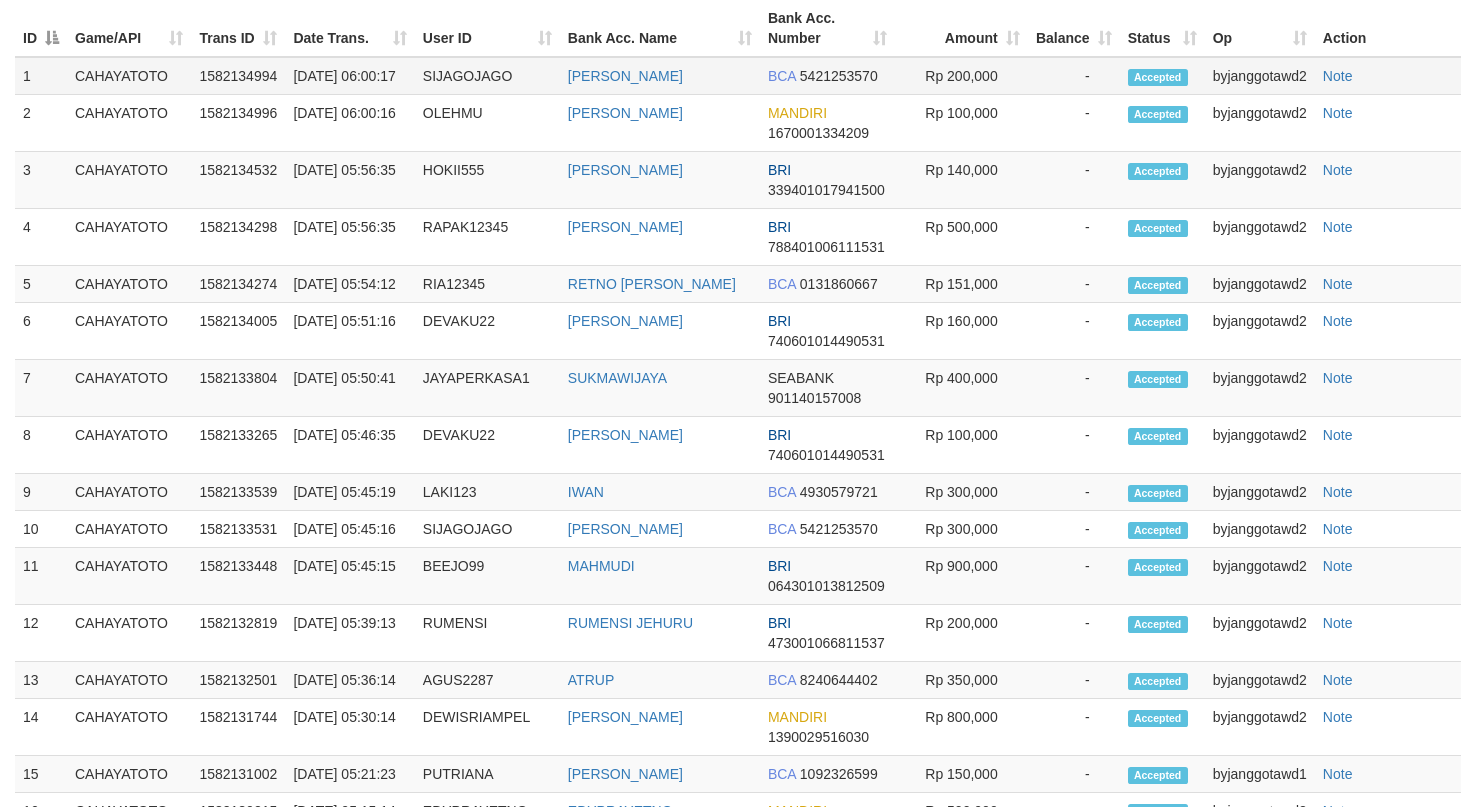 scroll, scrollTop: 1999, scrollLeft: 0, axis: vertical 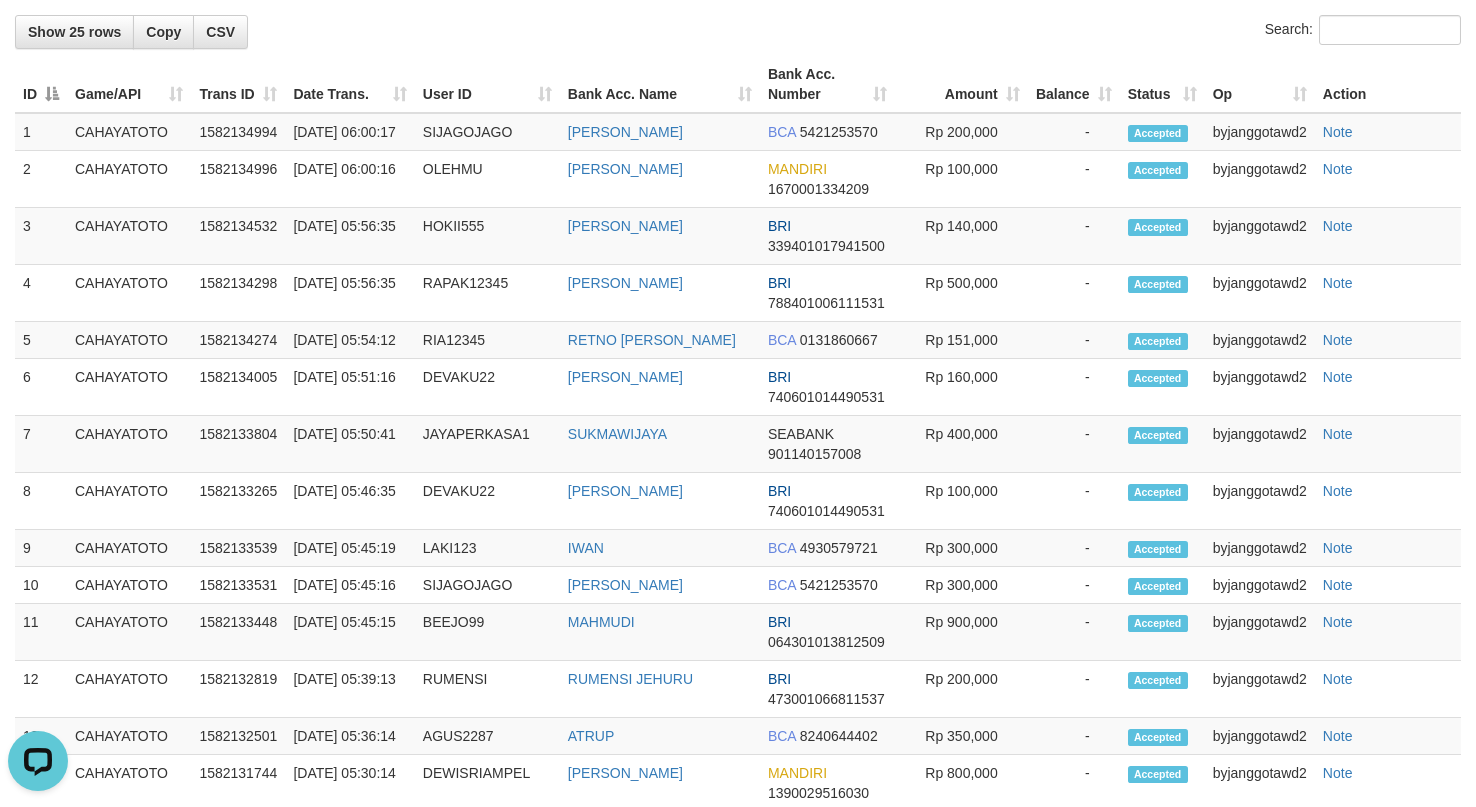 click on "BRI     105801010735506" at bounding box center [724, -163] 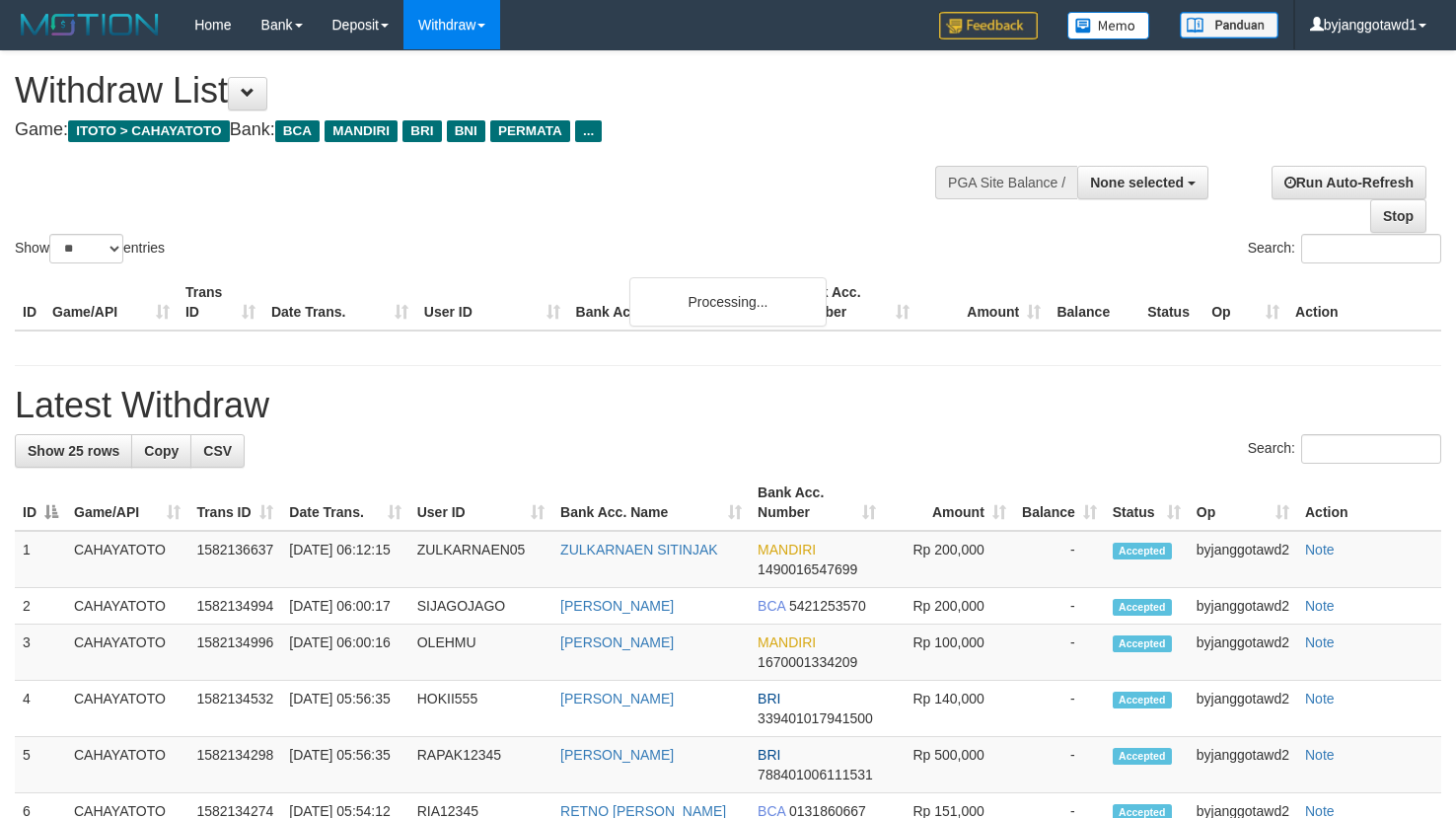 select 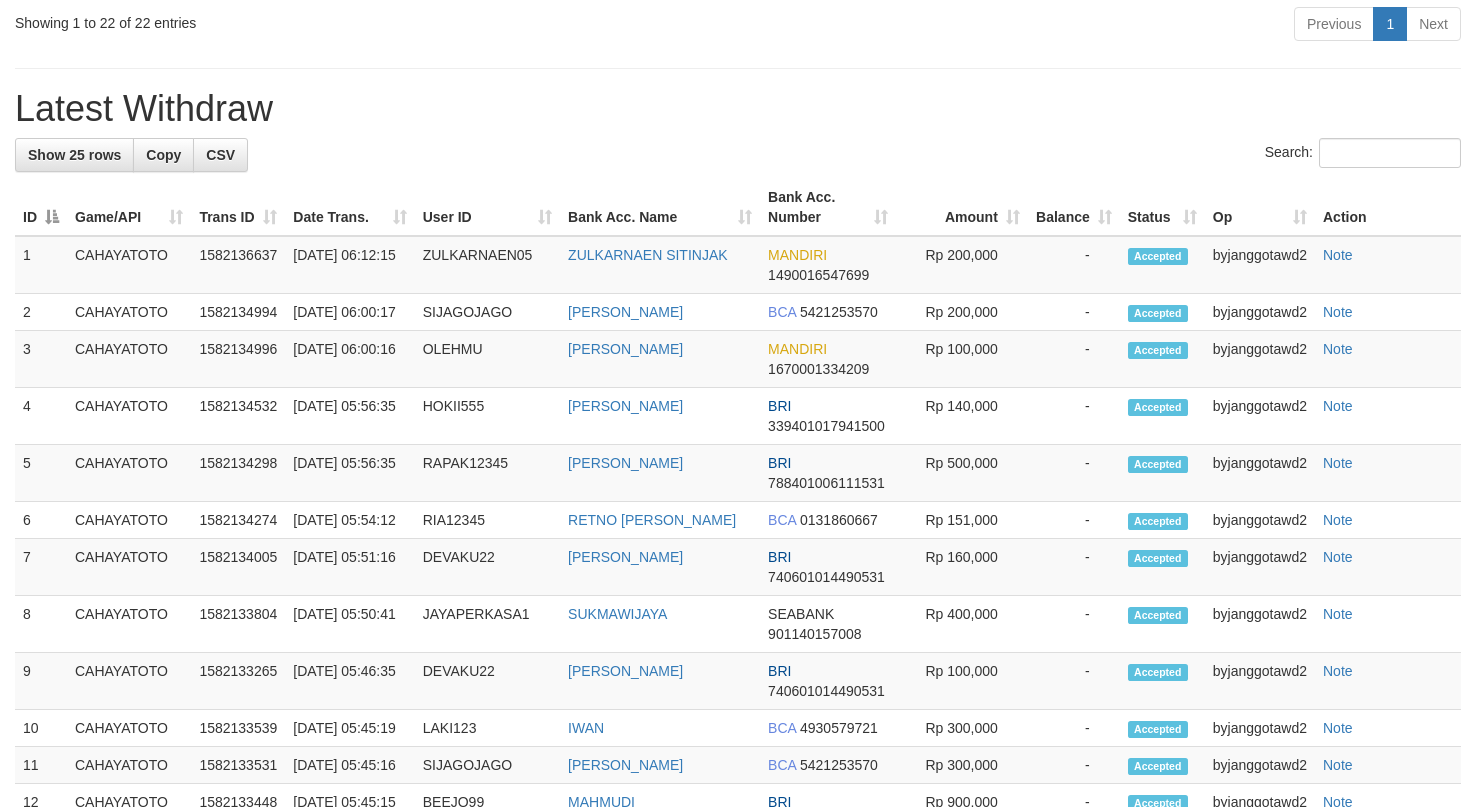 scroll, scrollTop: 1999, scrollLeft: 0, axis: vertical 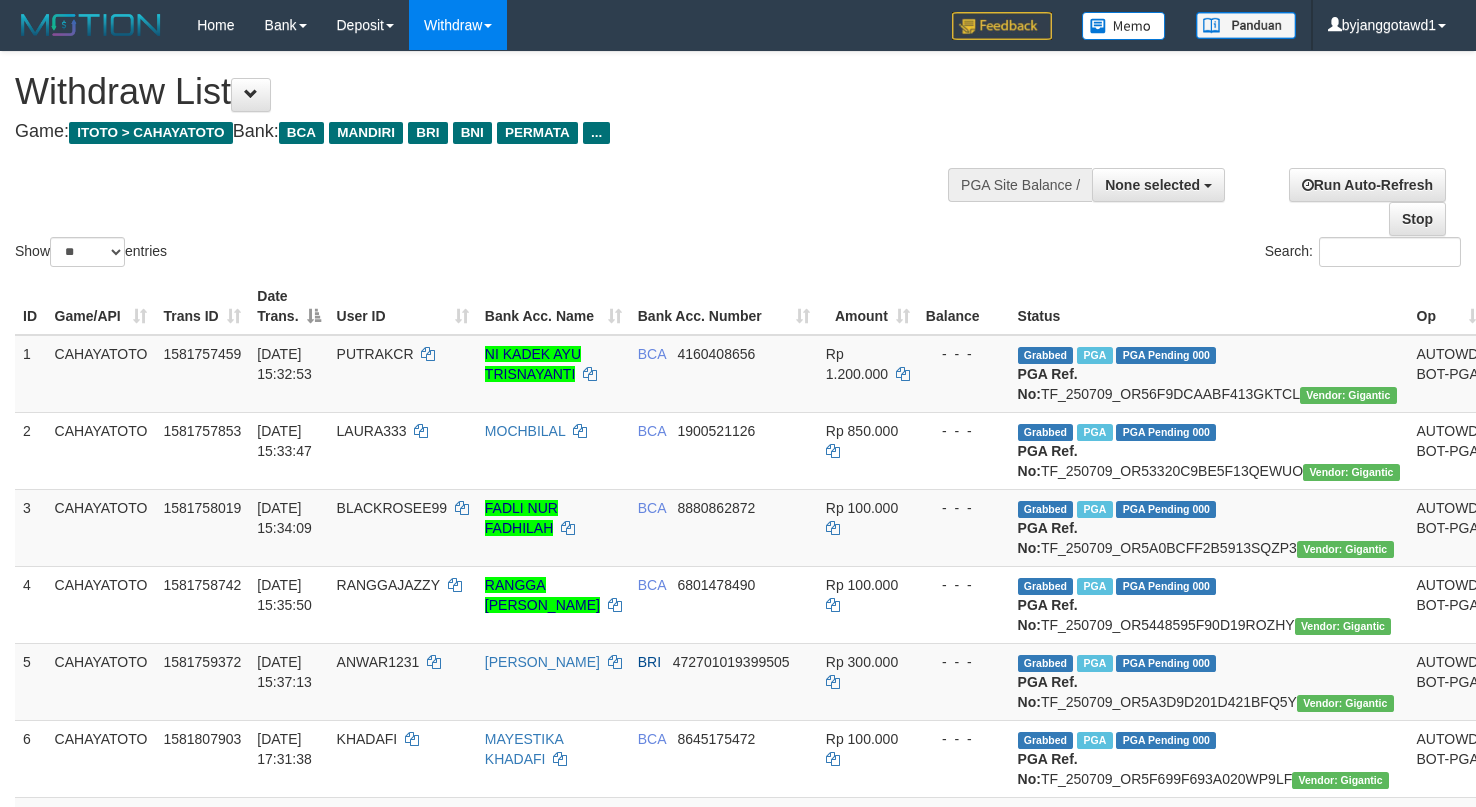 select 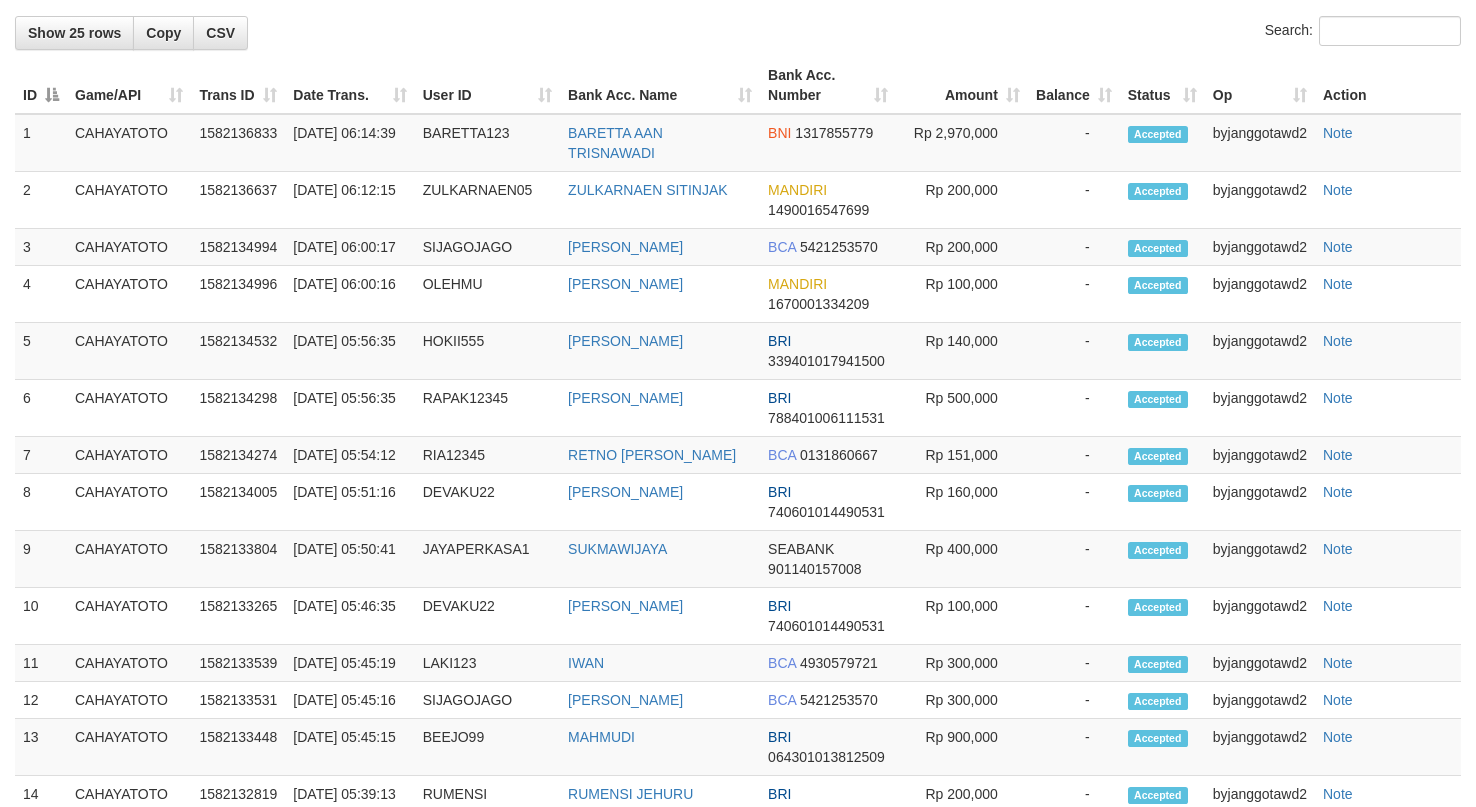 scroll, scrollTop: 1999, scrollLeft: 0, axis: vertical 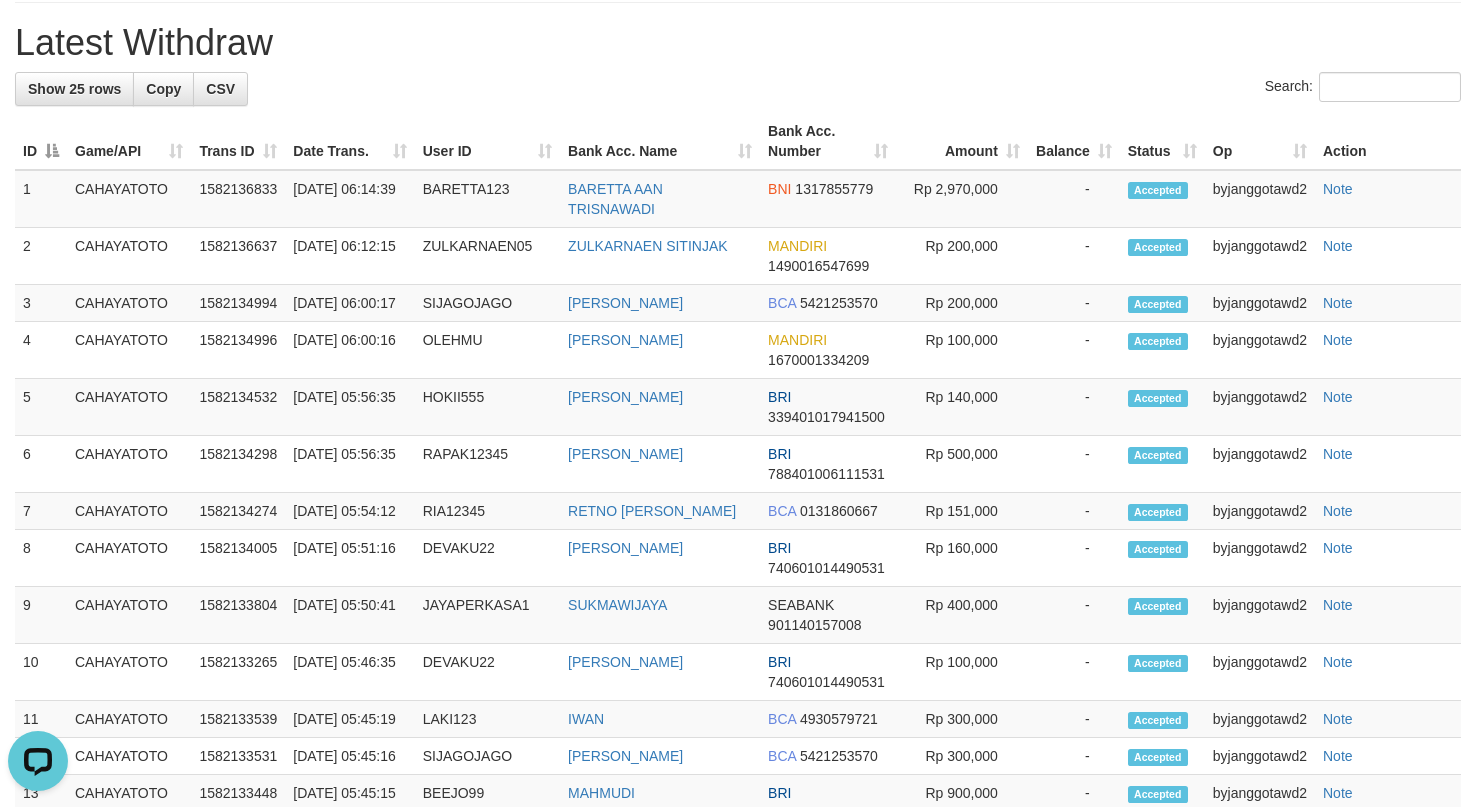 click on "**********" at bounding box center (738, -199) 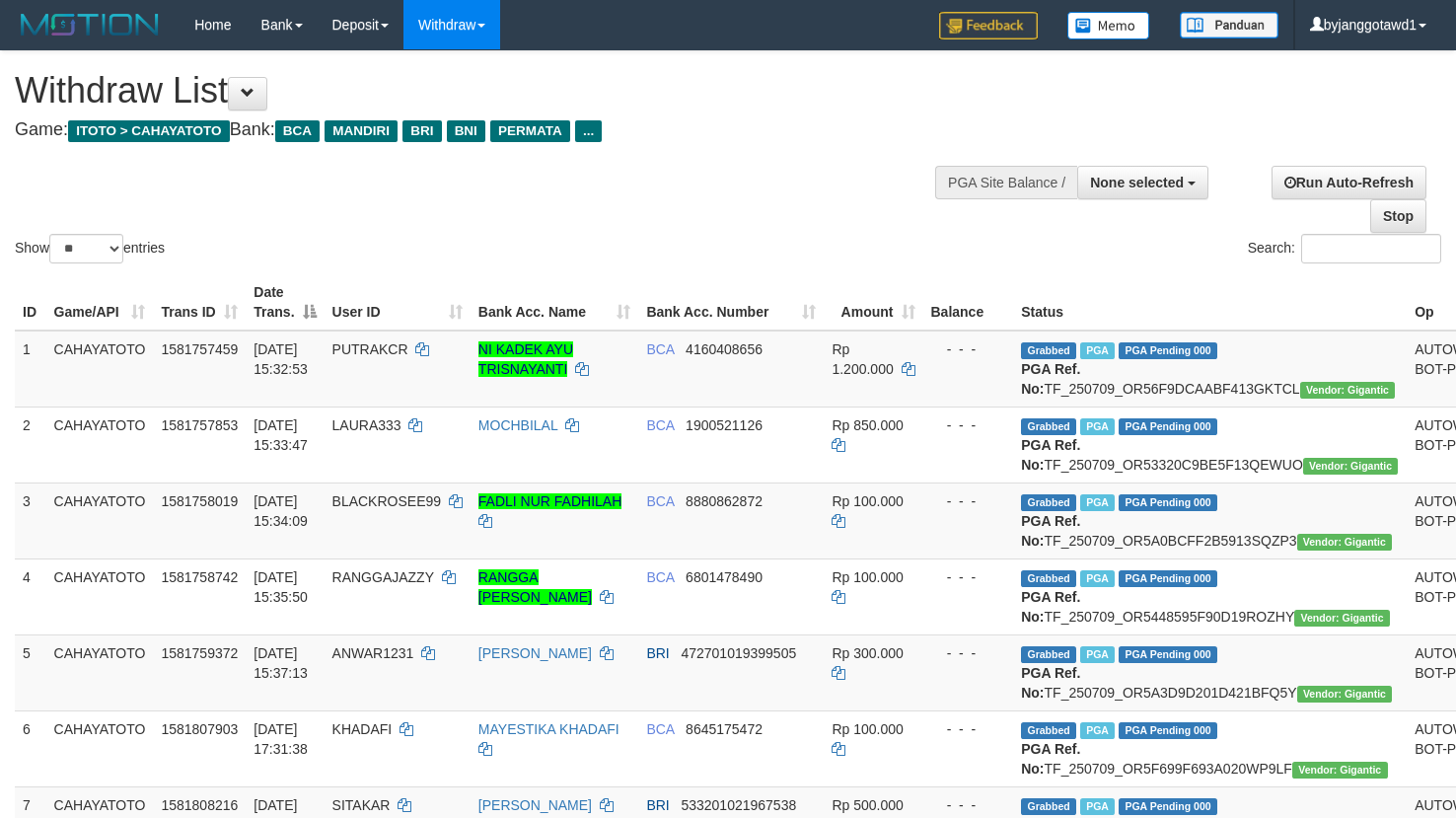 select 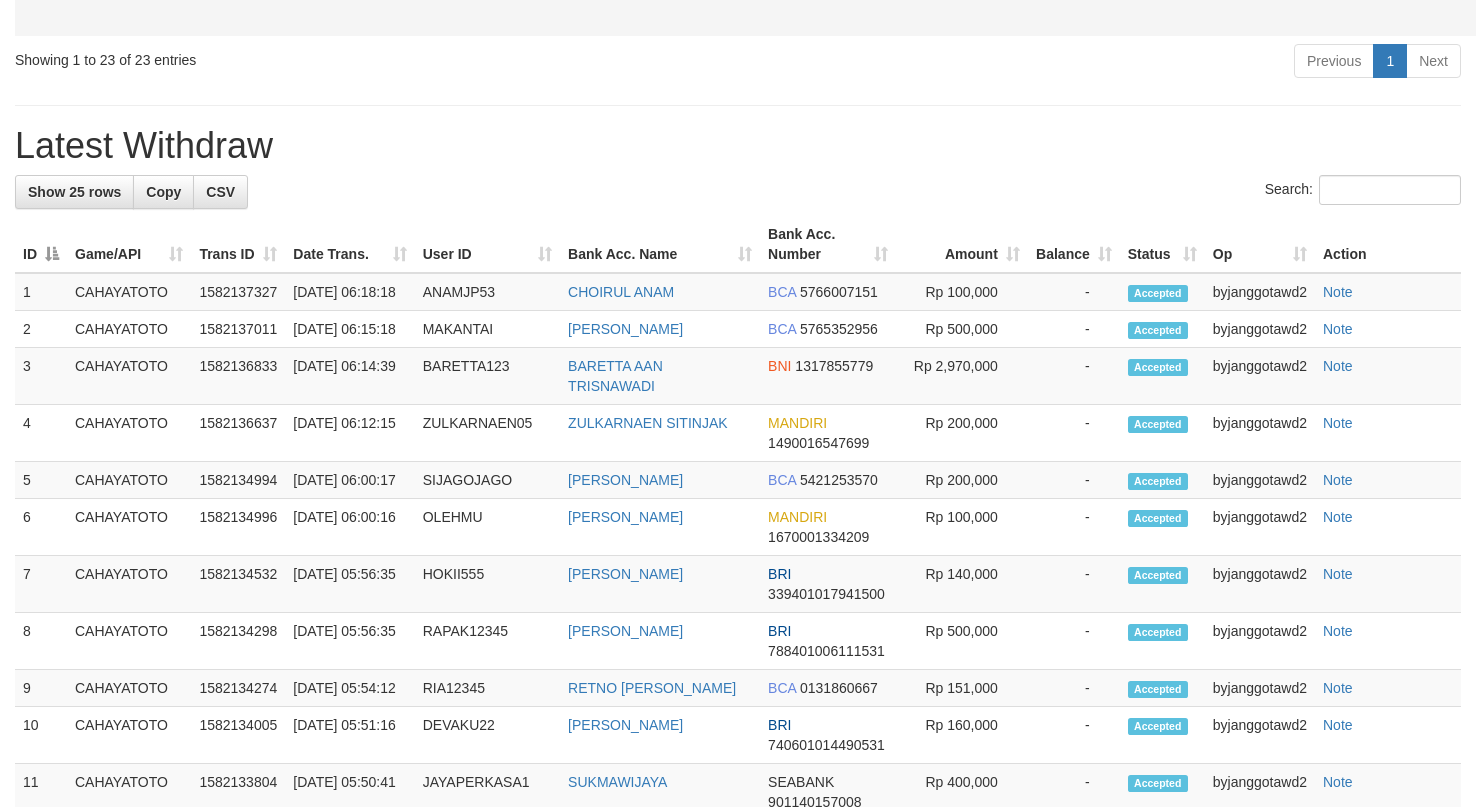 scroll, scrollTop: 1999, scrollLeft: 0, axis: vertical 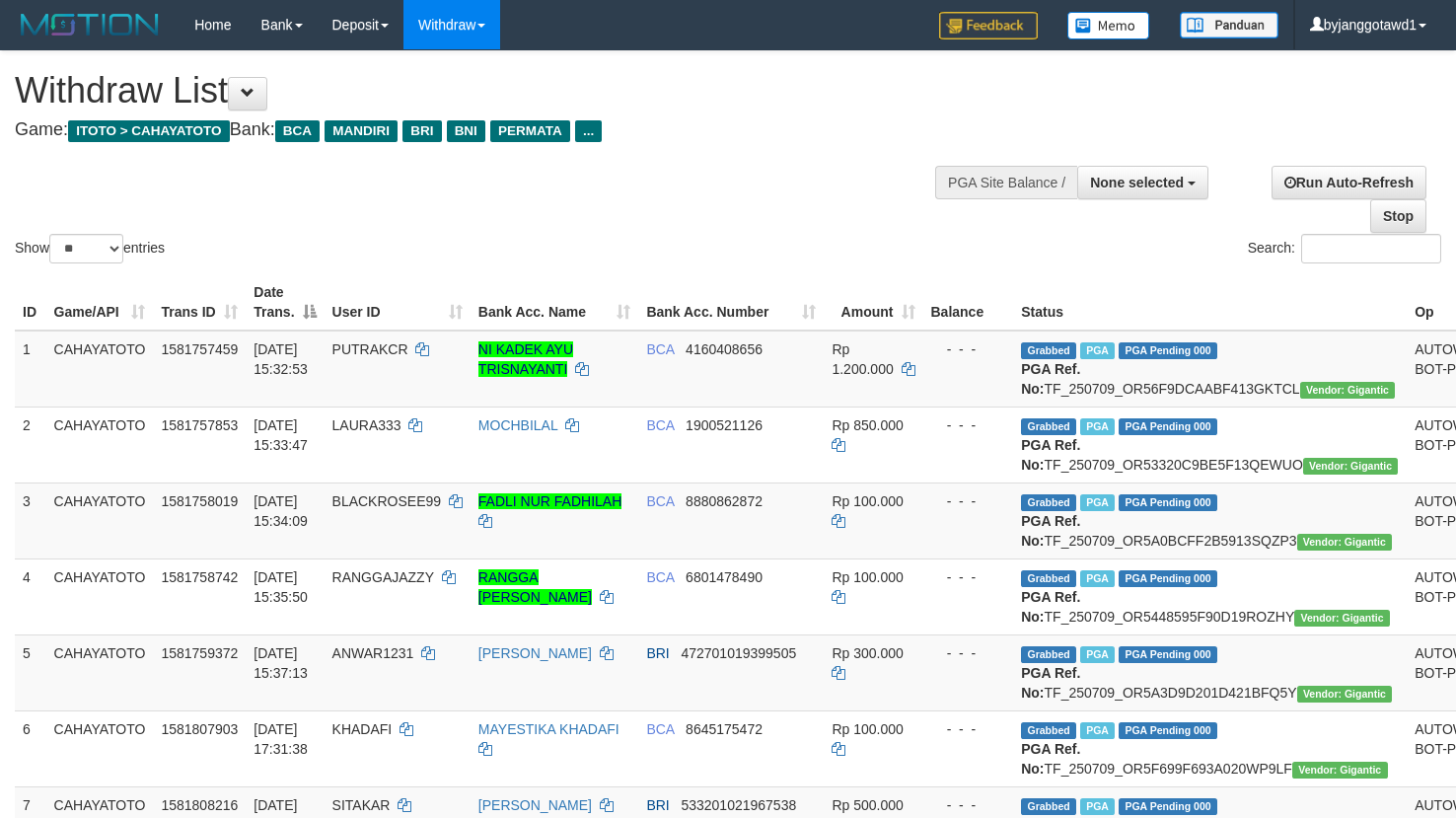 select 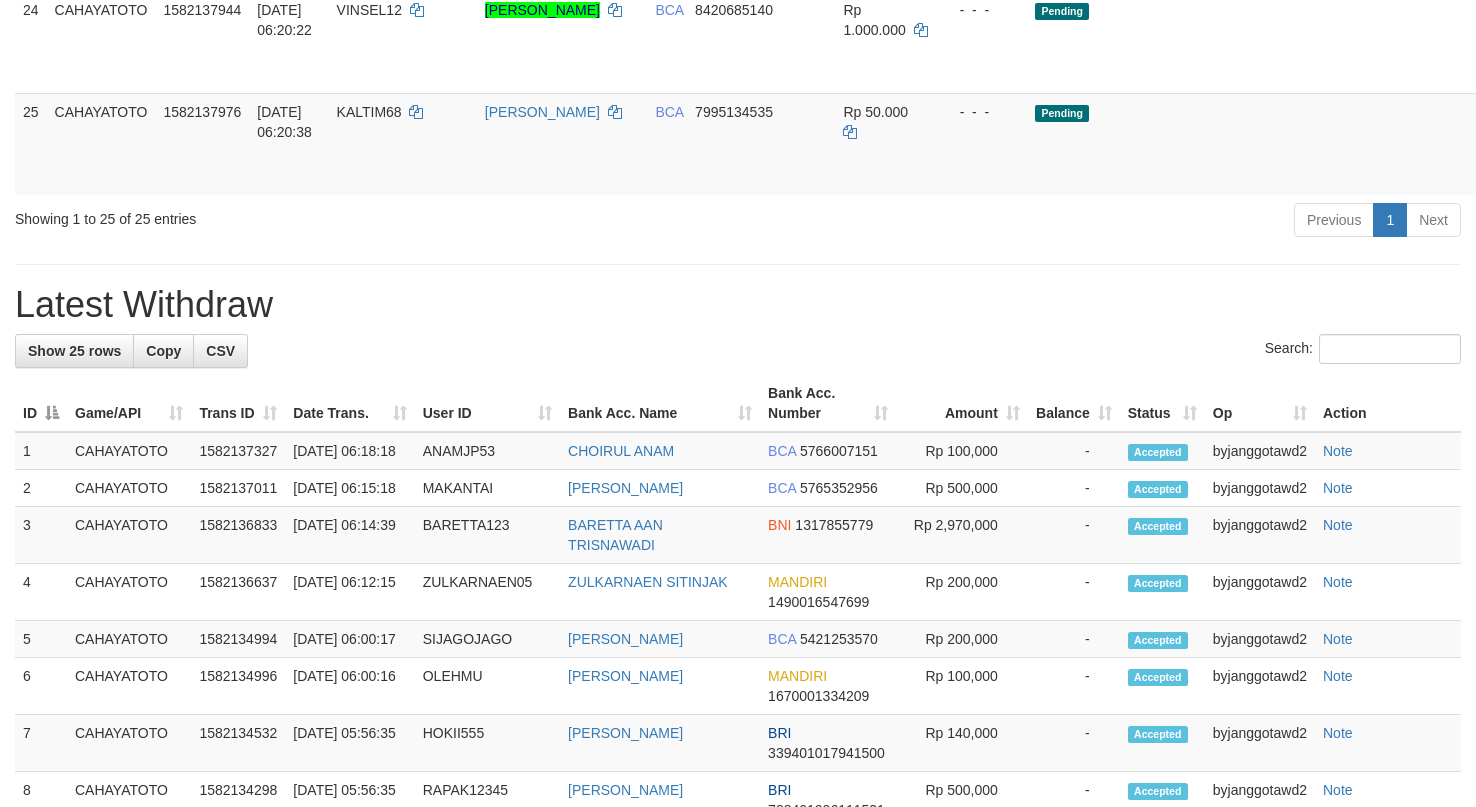 scroll, scrollTop: 1999, scrollLeft: 0, axis: vertical 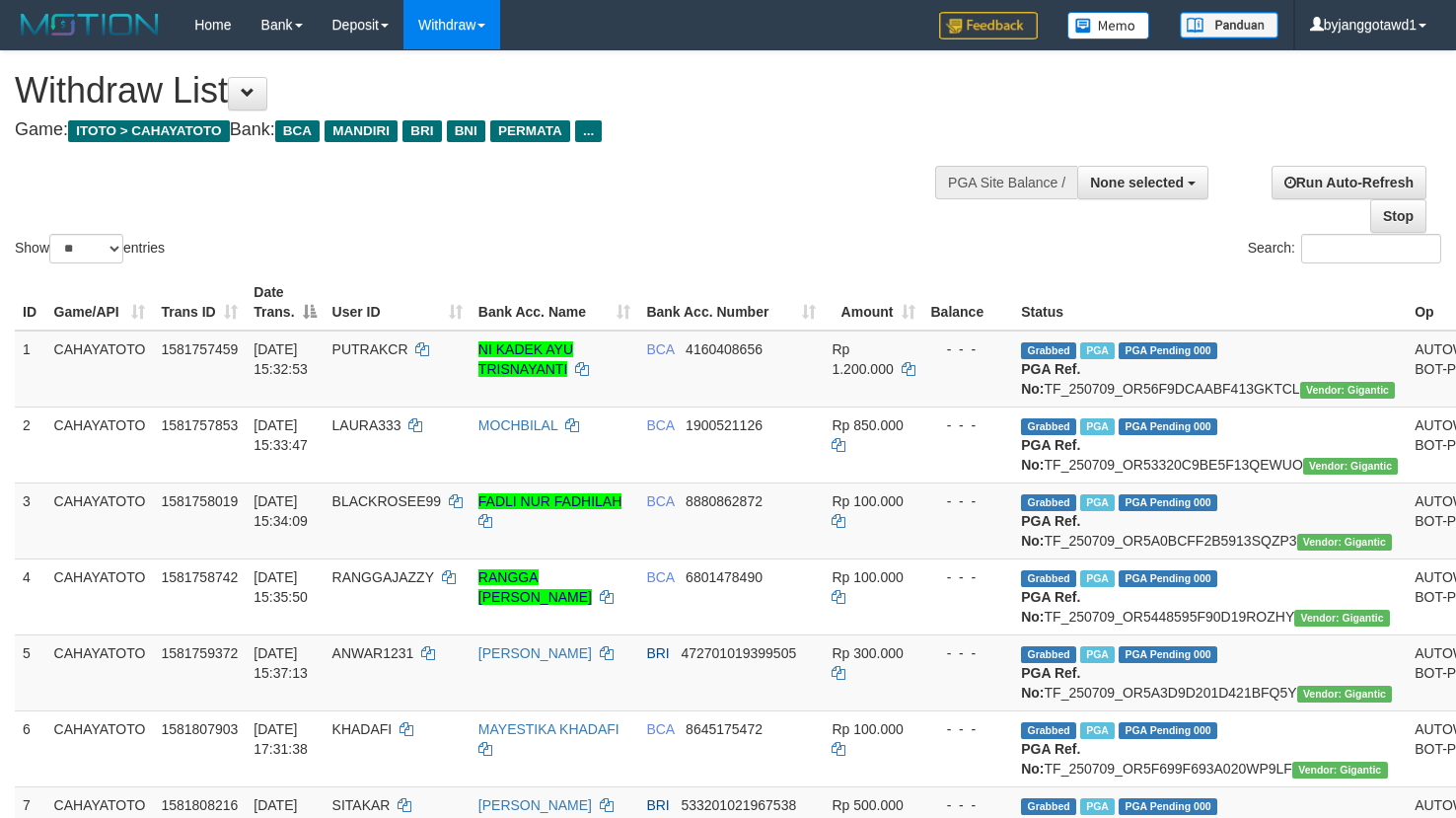 select 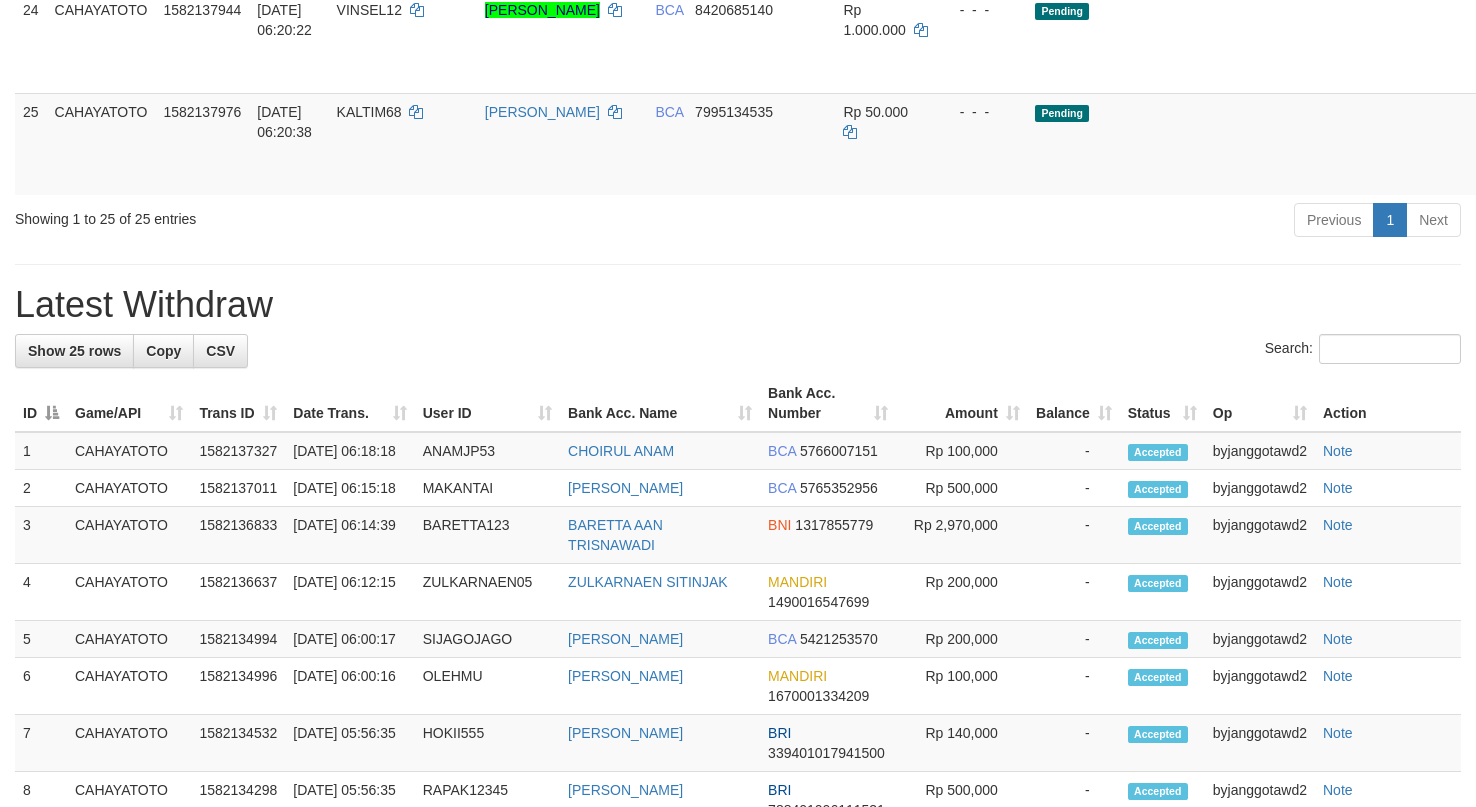 scroll, scrollTop: 1999, scrollLeft: 0, axis: vertical 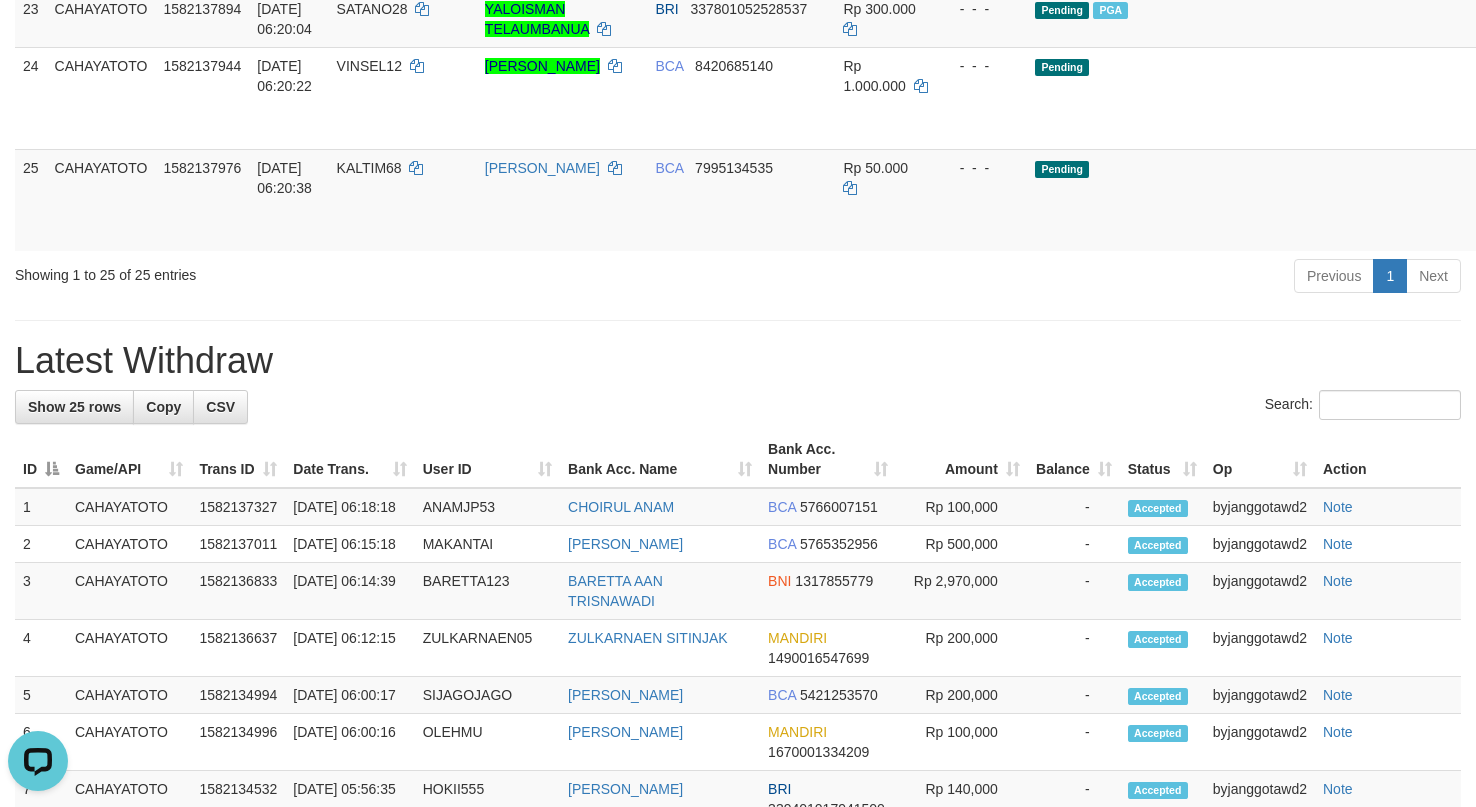 drag, startPoint x: 643, startPoint y: 733, endPoint x: 660, endPoint y: 727, distance: 18.027756 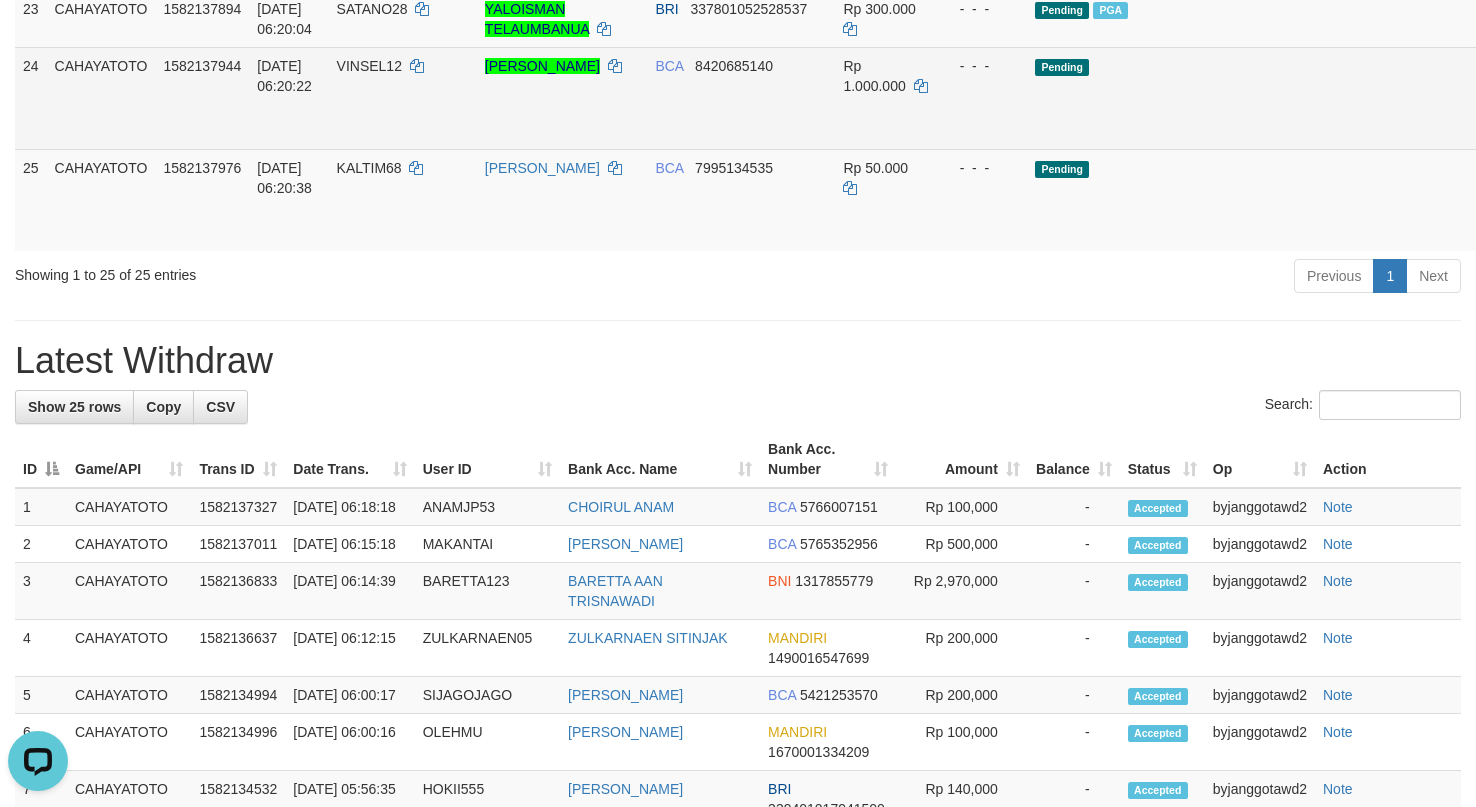click on "Send PGA" at bounding box center (1533, 121) 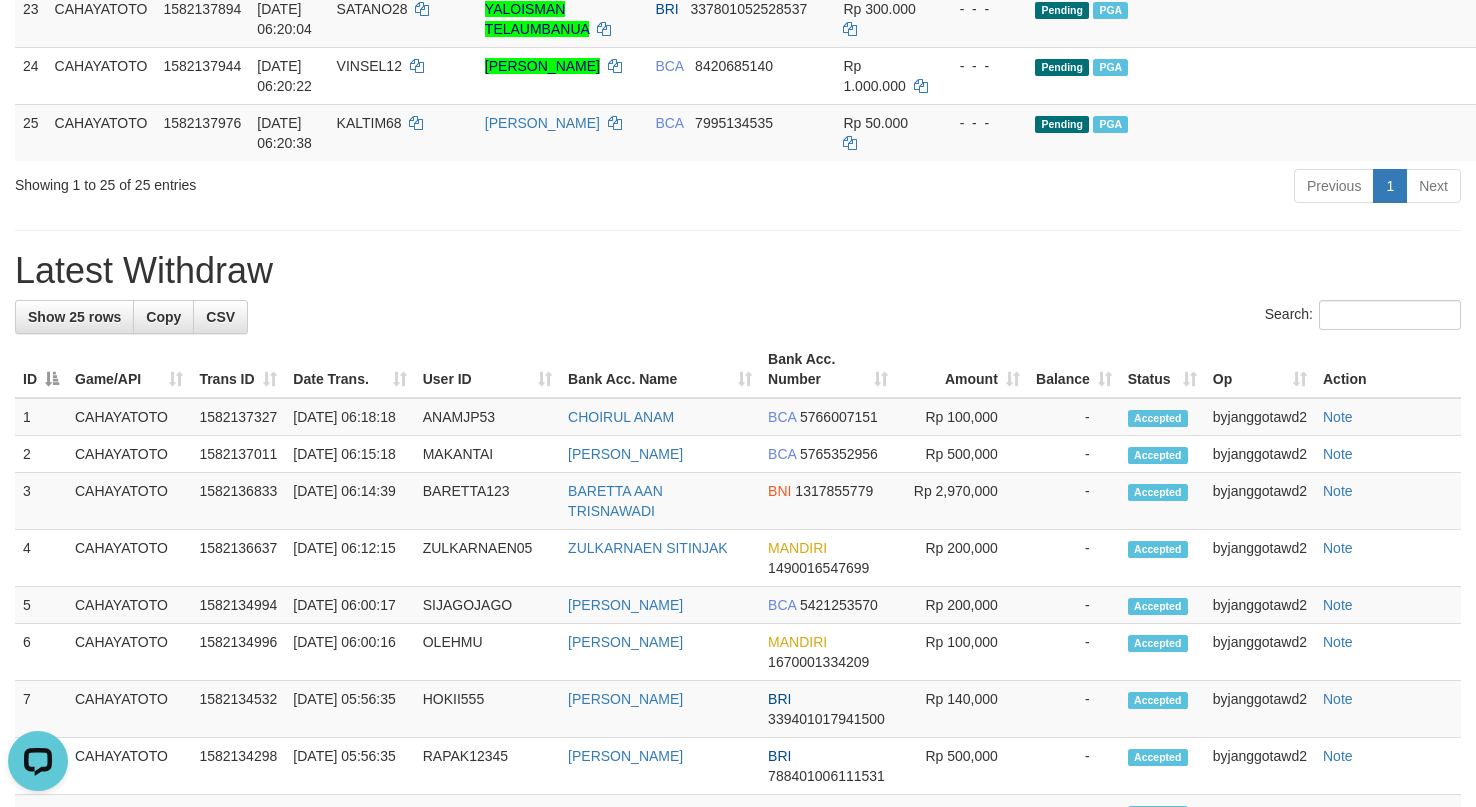 scroll, scrollTop: 1954, scrollLeft: 0, axis: vertical 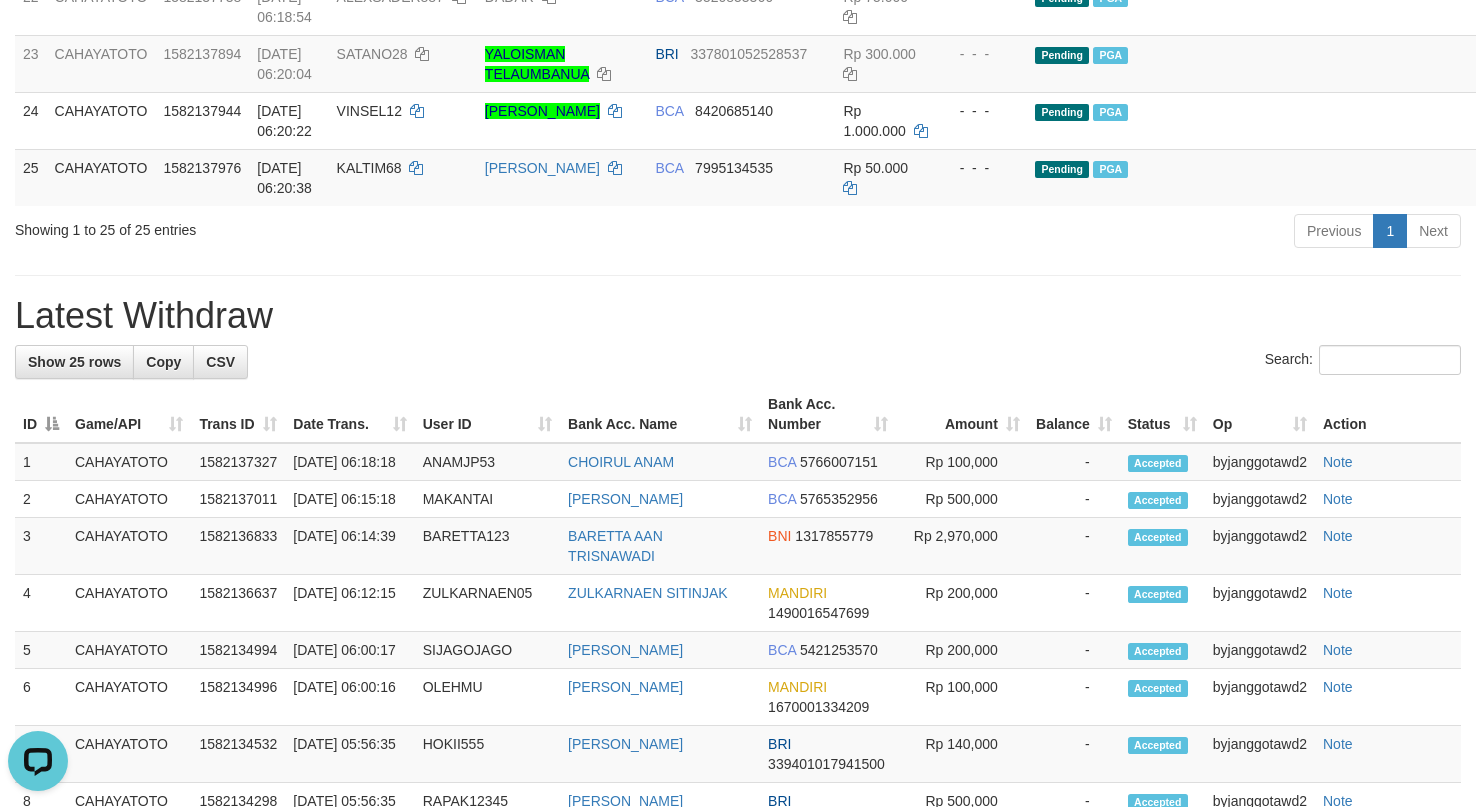 click on "**********" at bounding box center [738, -50] 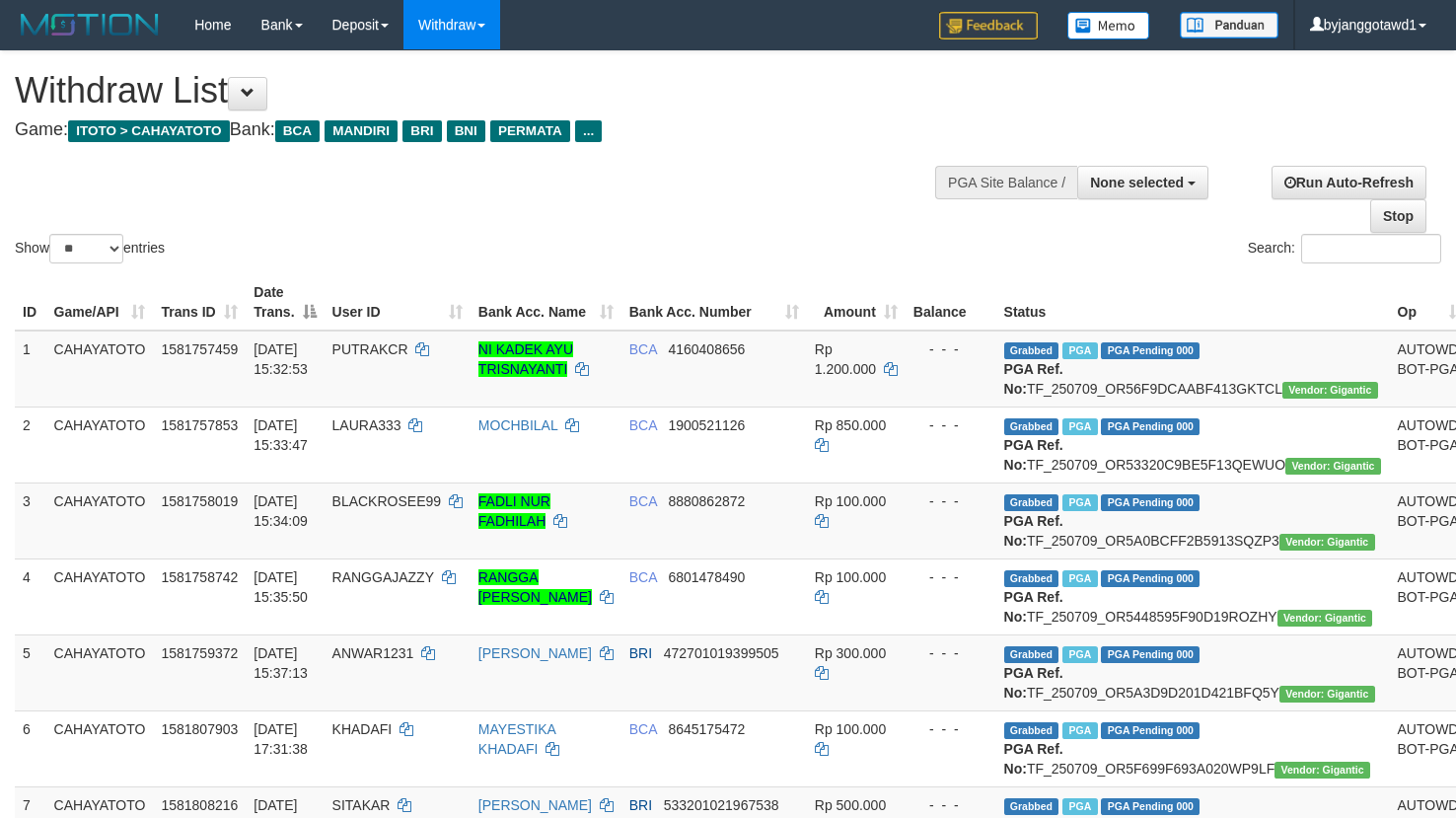 select 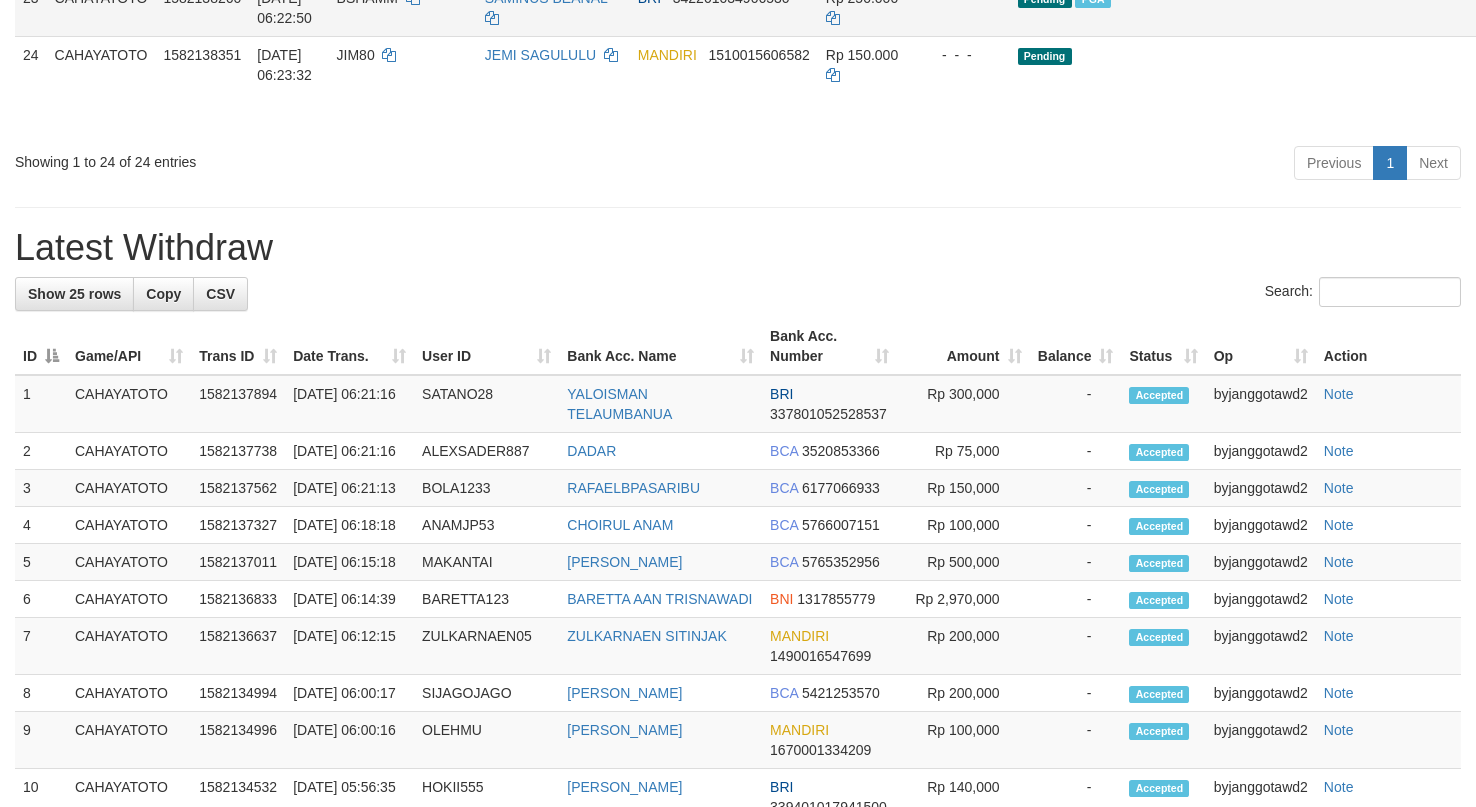 scroll, scrollTop: 1954, scrollLeft: 0, axis: vertical 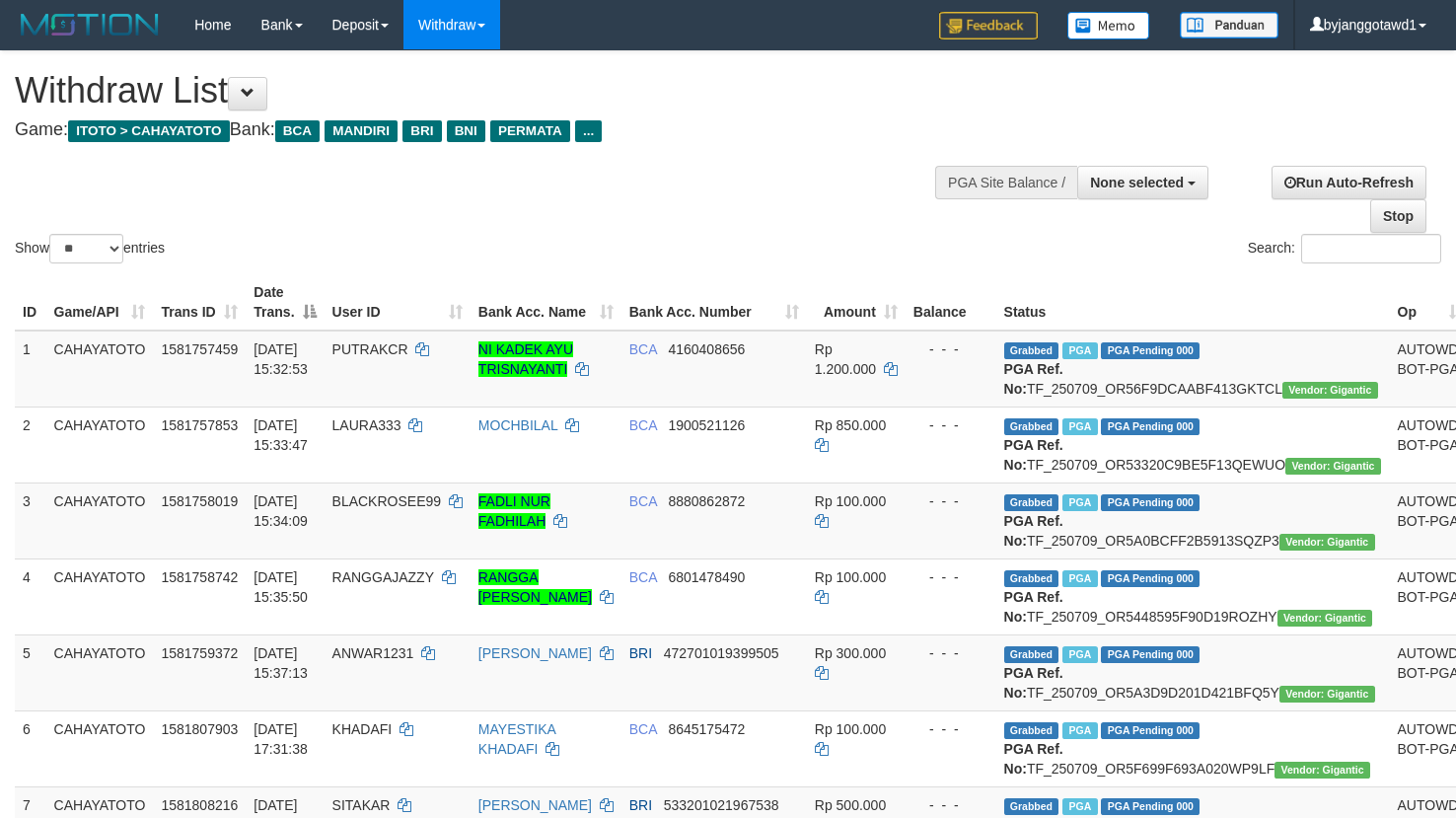 select 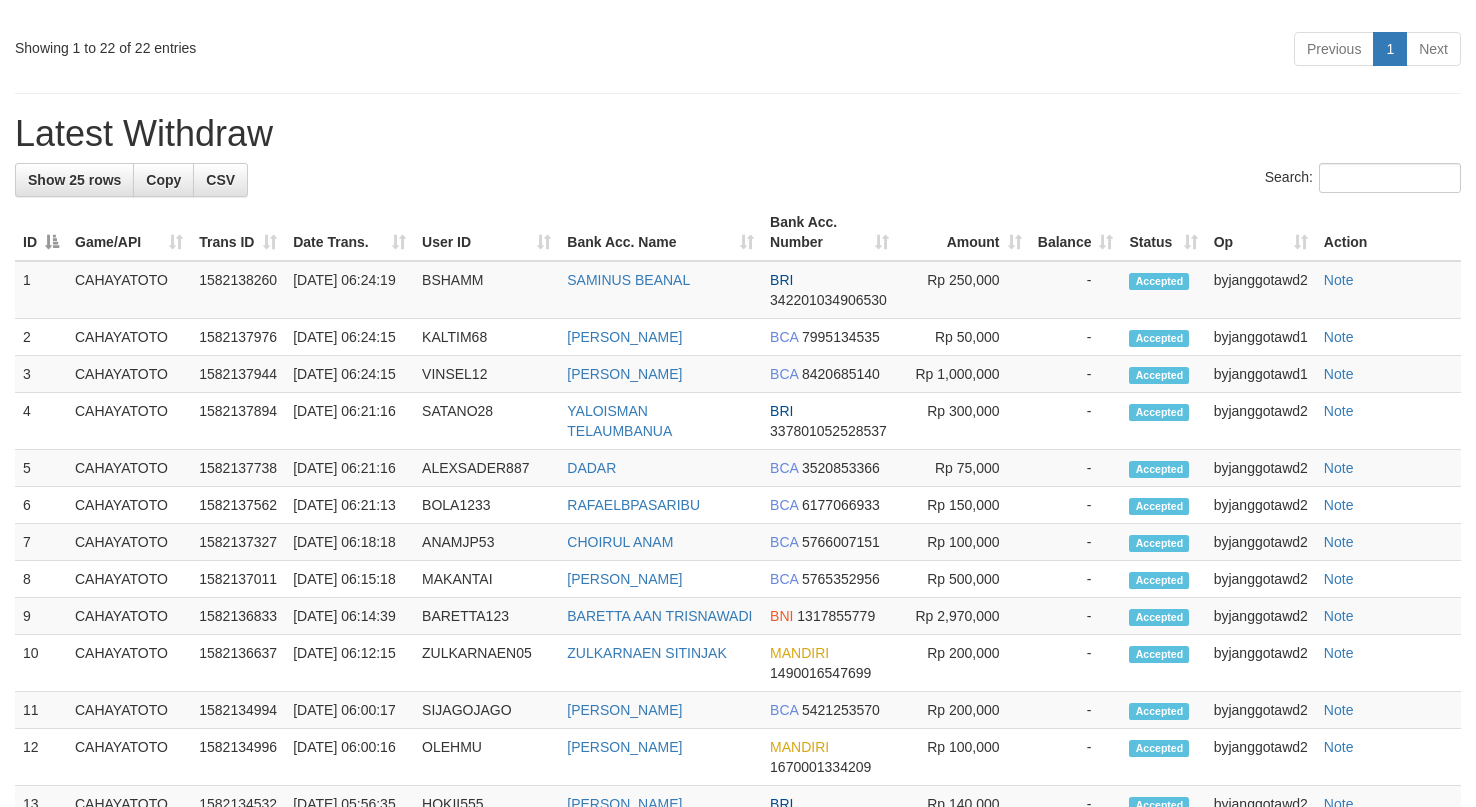 scroll, scrollTop: 1954, scrollLeft: 0, axis: vertical 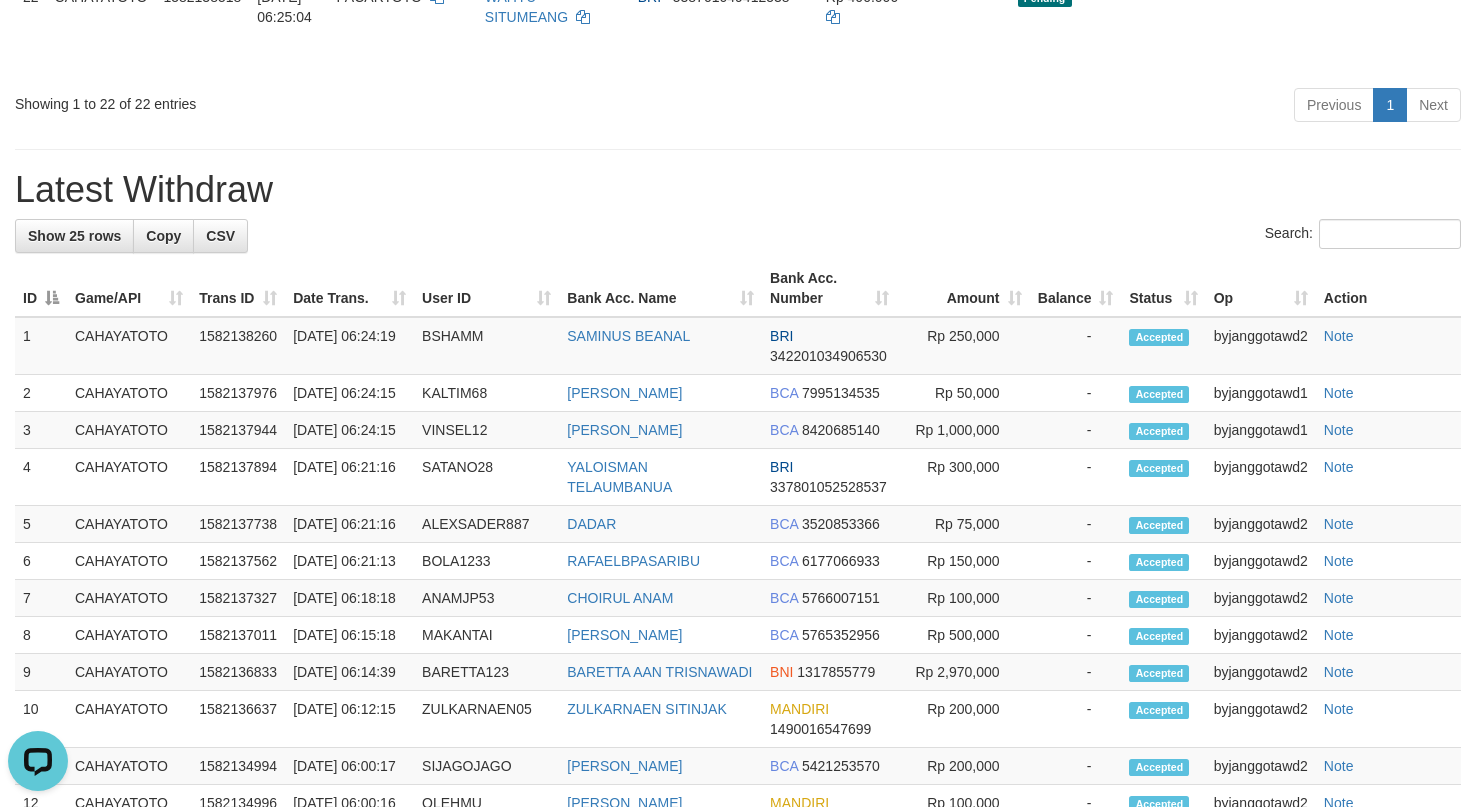 click on "Latest Withdraw" at bounding box center [738, 190] 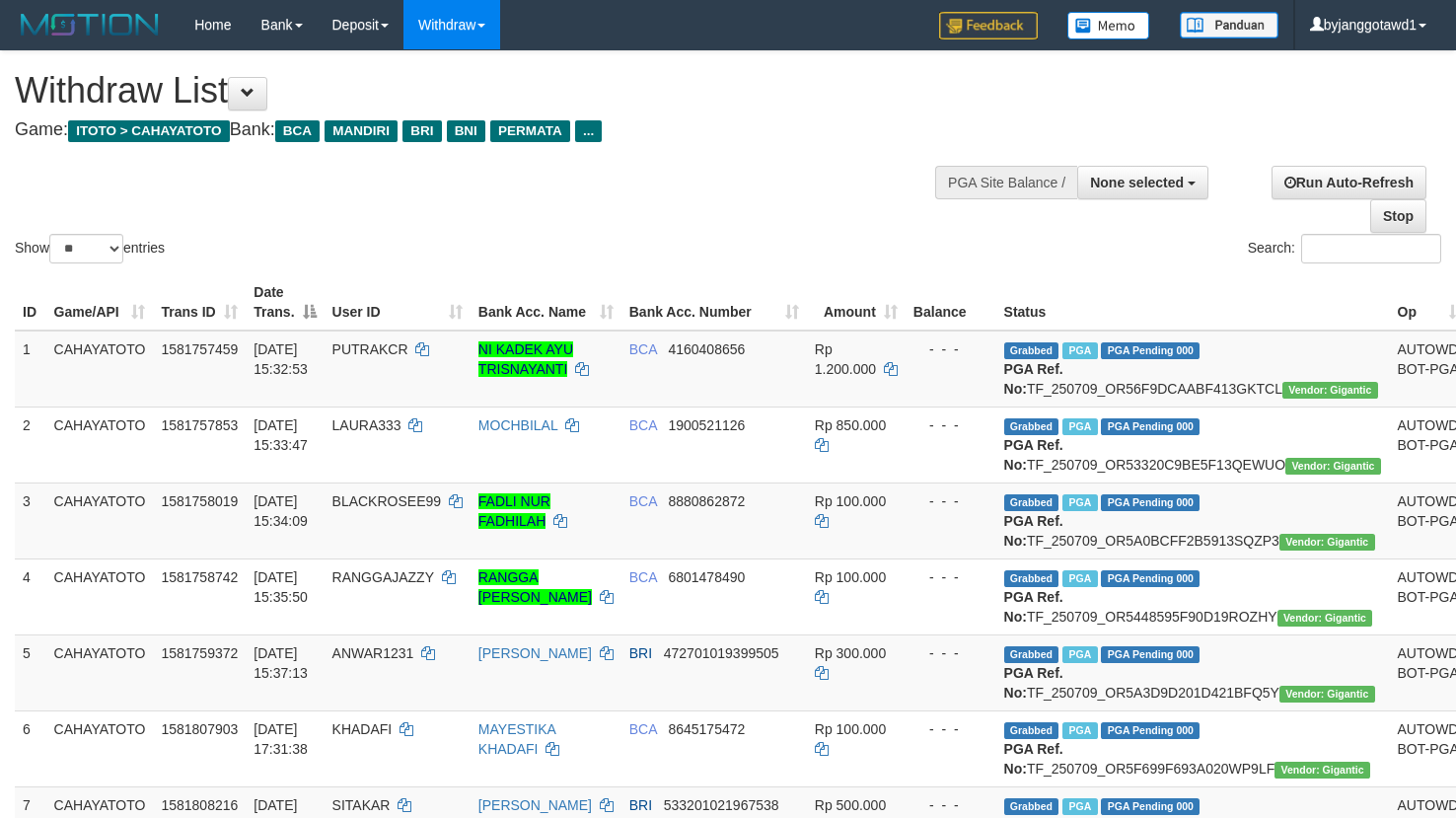 select 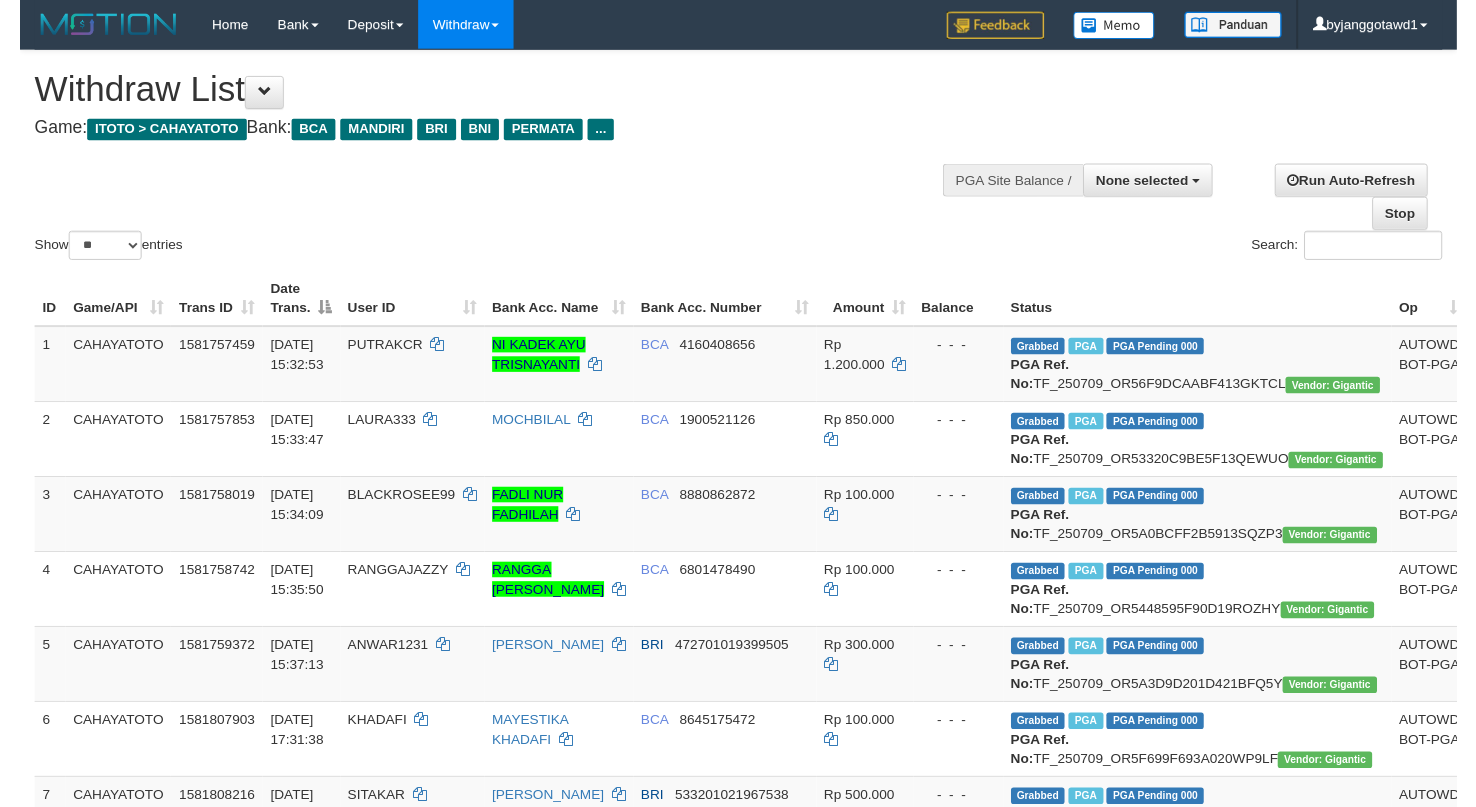 scroll, scrollTop: 1954, scrollLeft: 0, axis: vertical 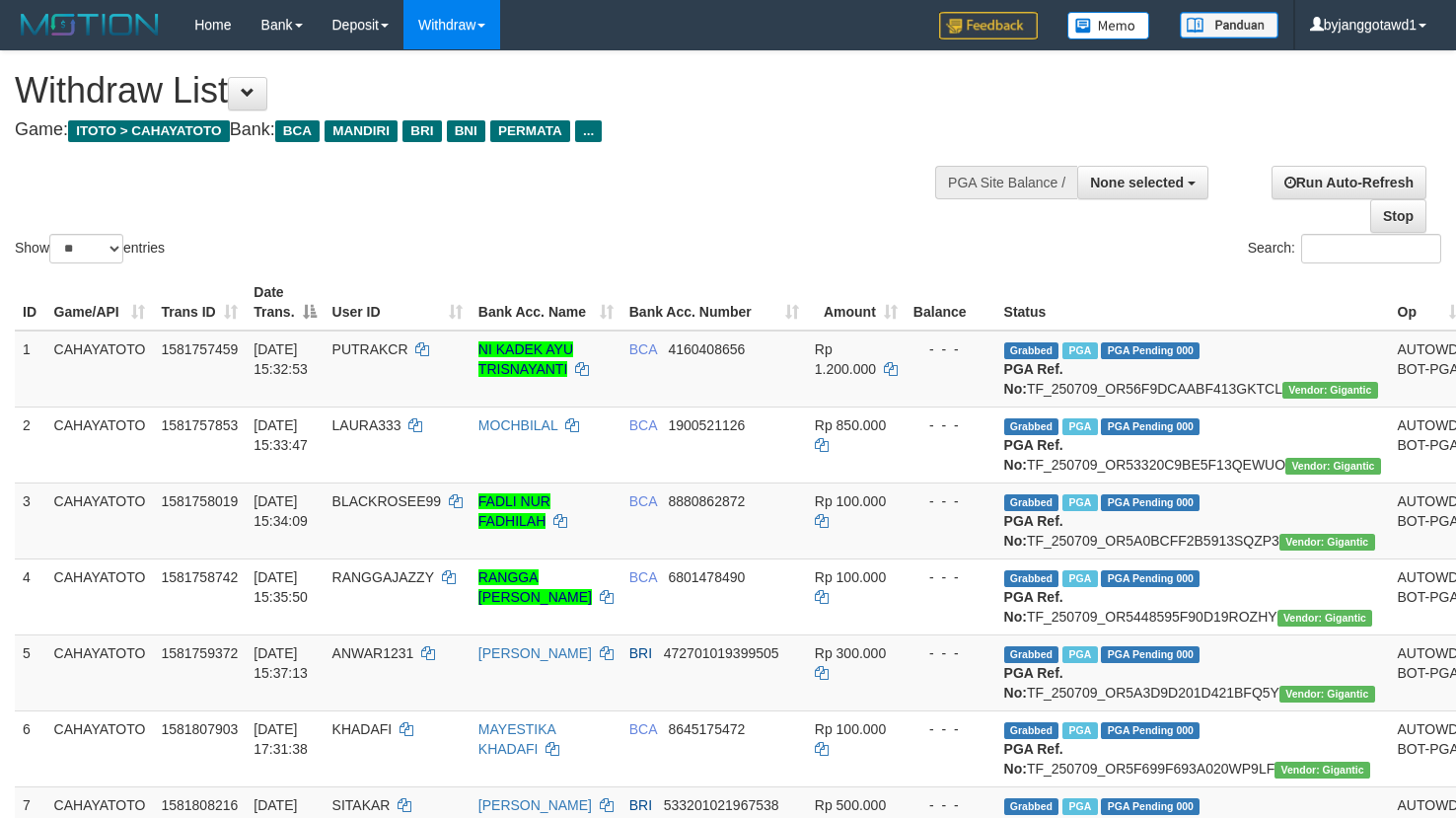 select 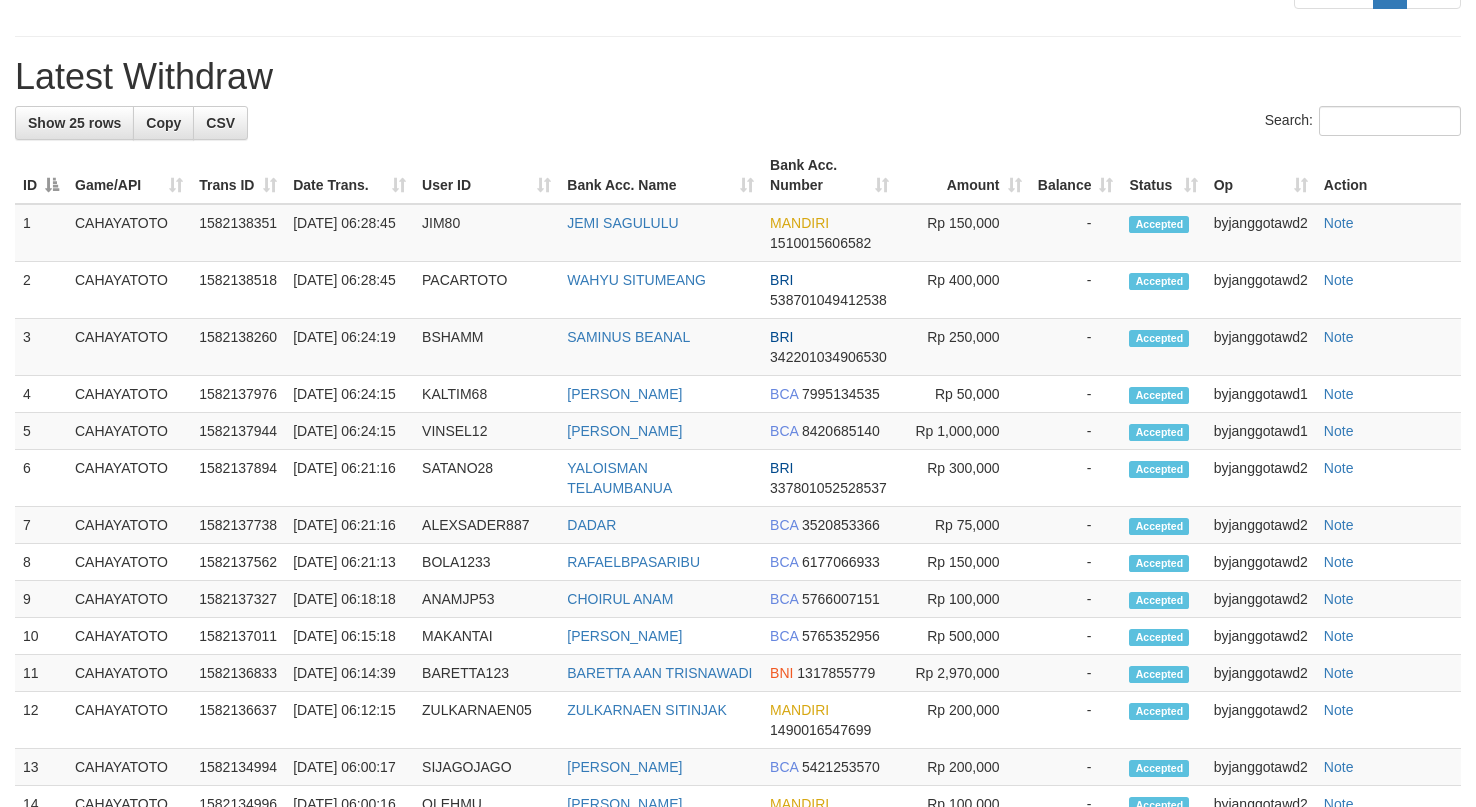 scroll, scrollTop: 1954, scrollLeft: 0, axis: vertical 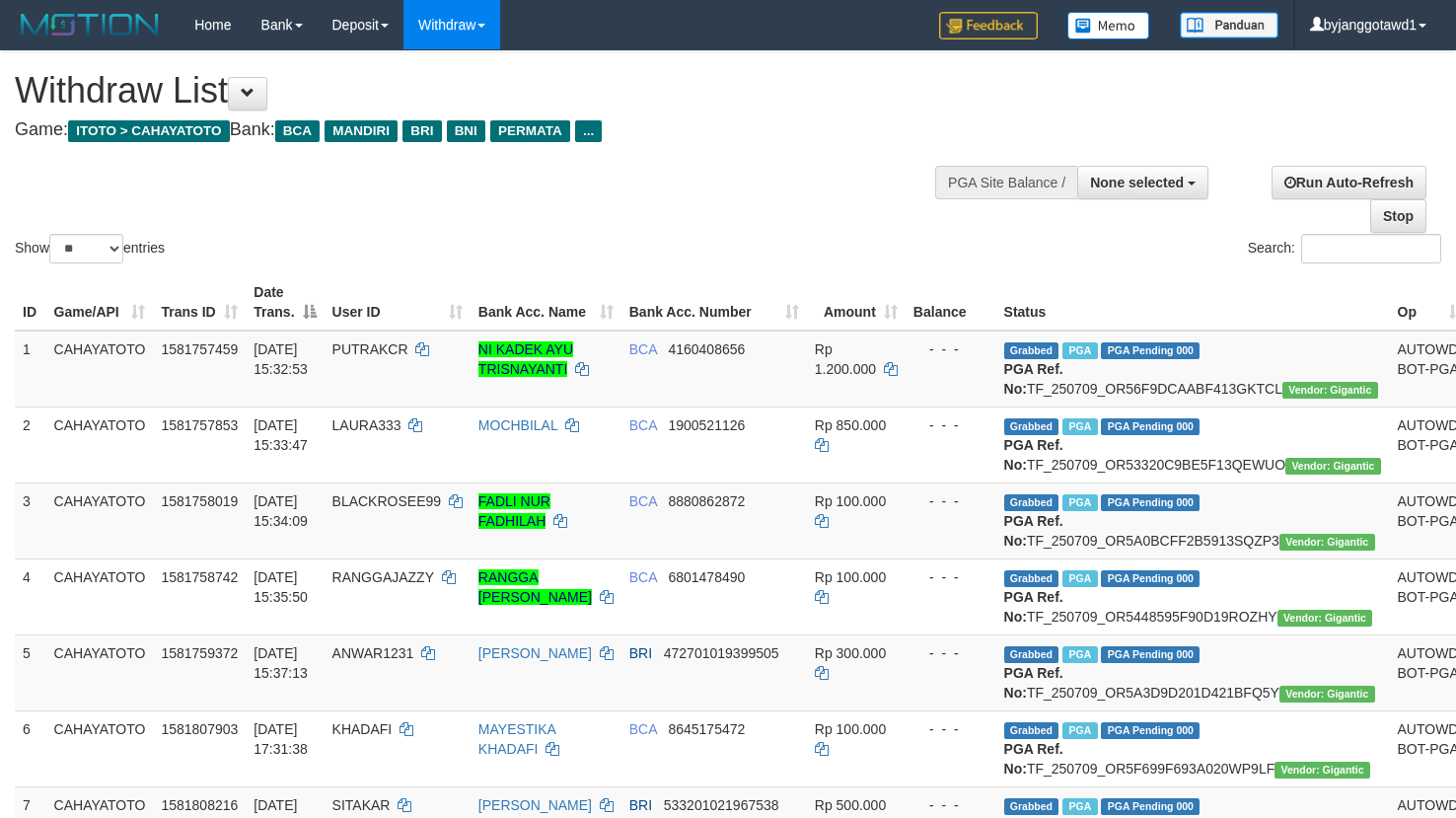 select 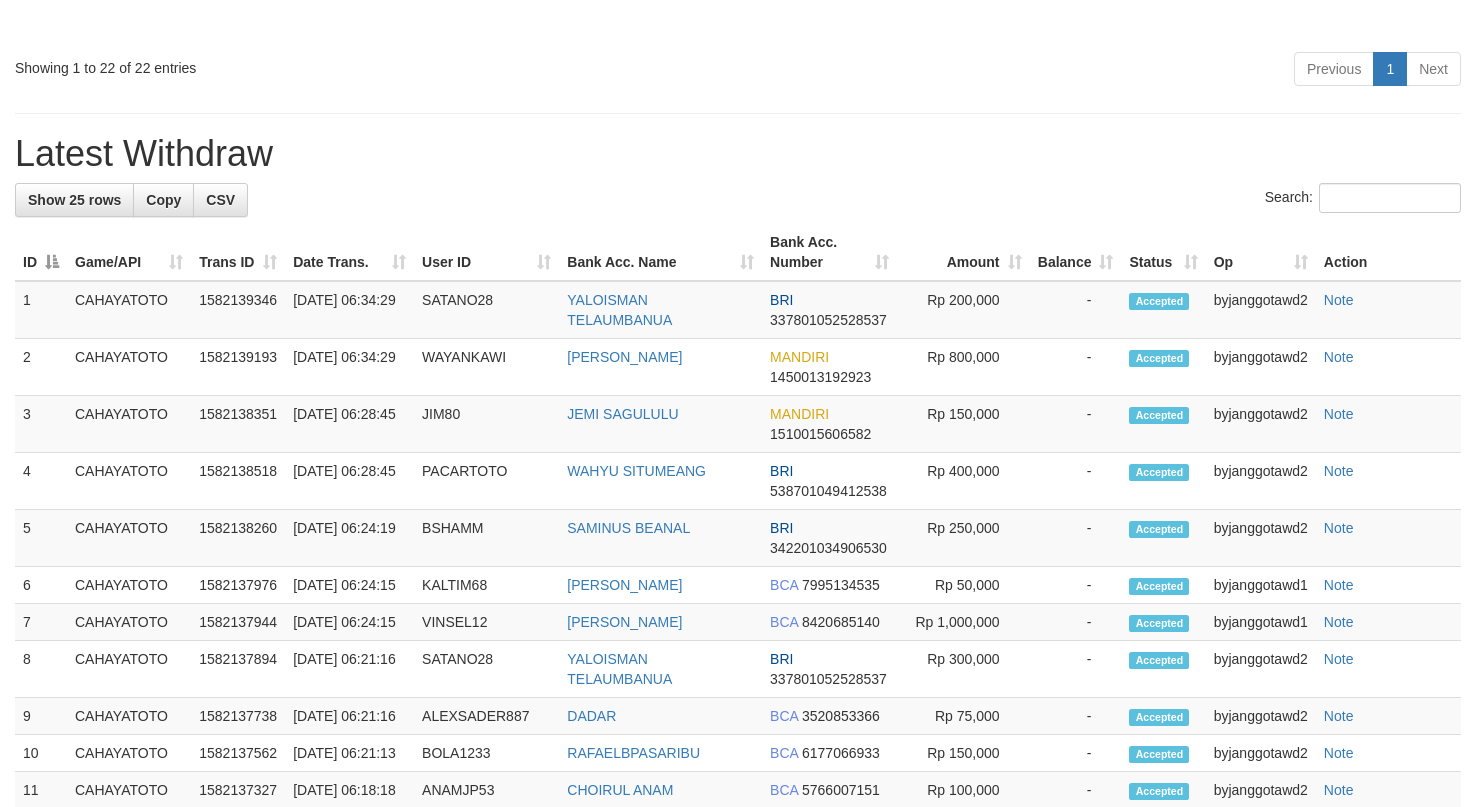 scroll, scrollTop: 1954, scrollLeft: 0, axis: vertical 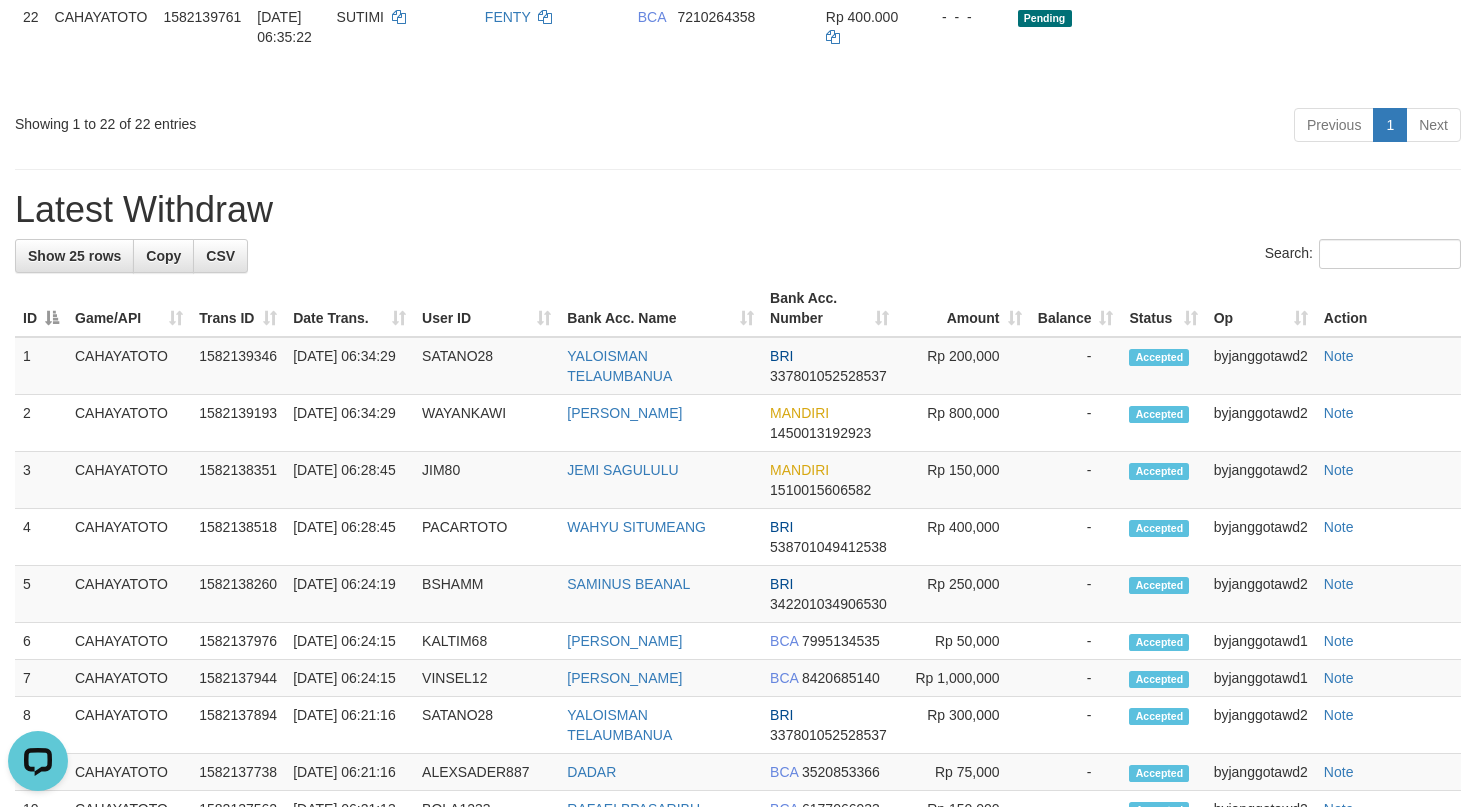 click on "Showing 1 to 22 of 22 entries" at bounding box center [307, 120] 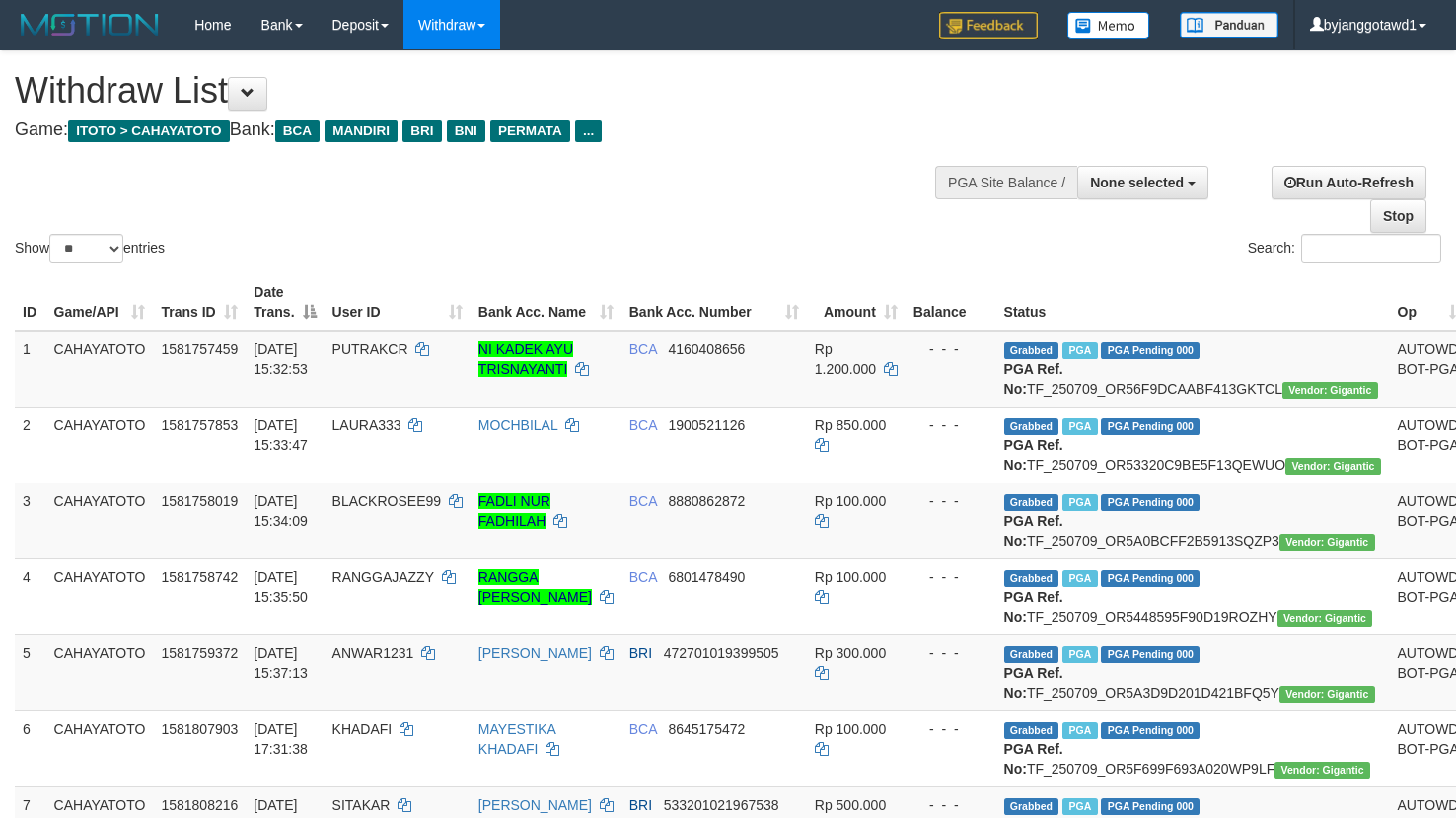 select 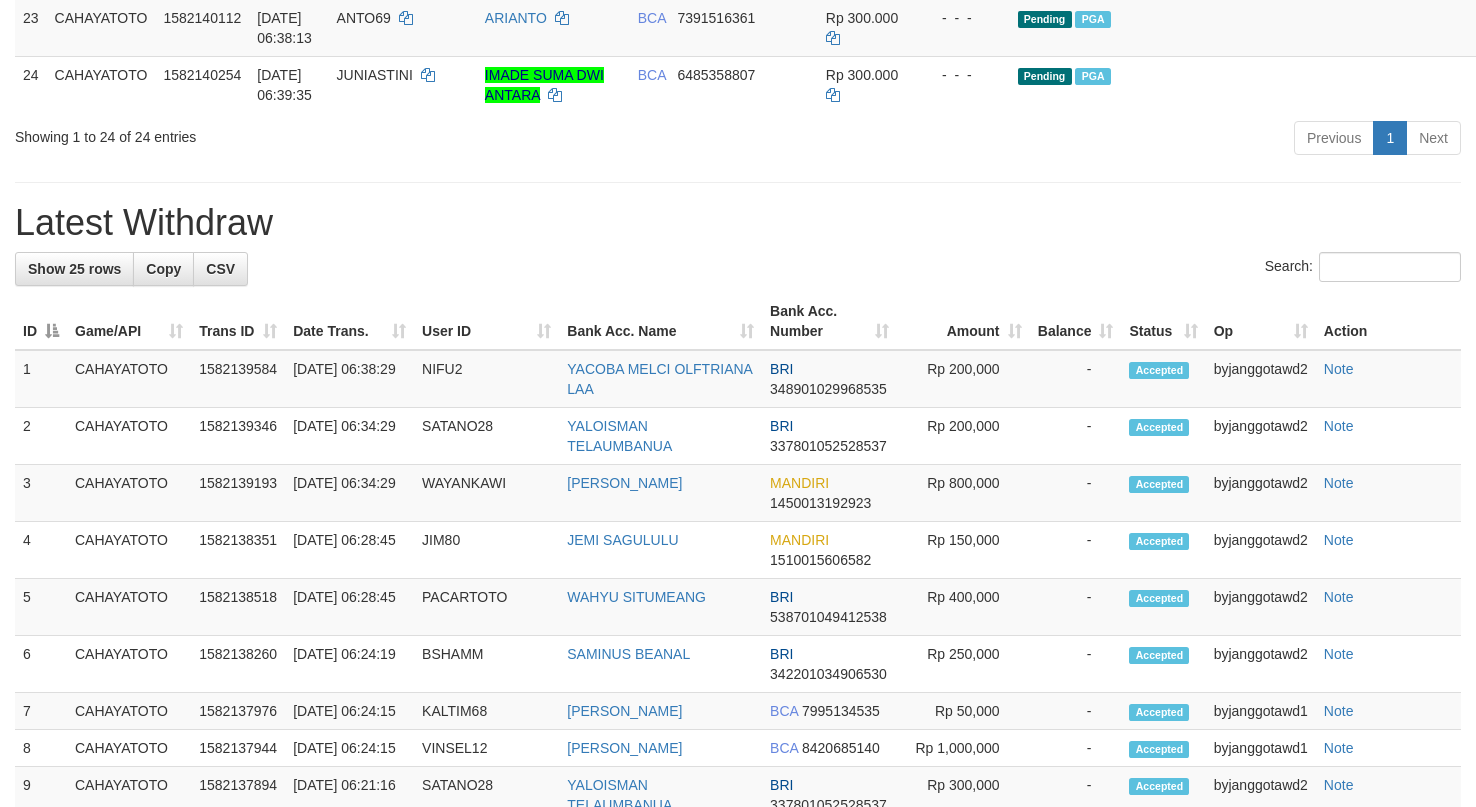 scroll, scrollTop: 1954, scrollLeft: 0, axis: vertical 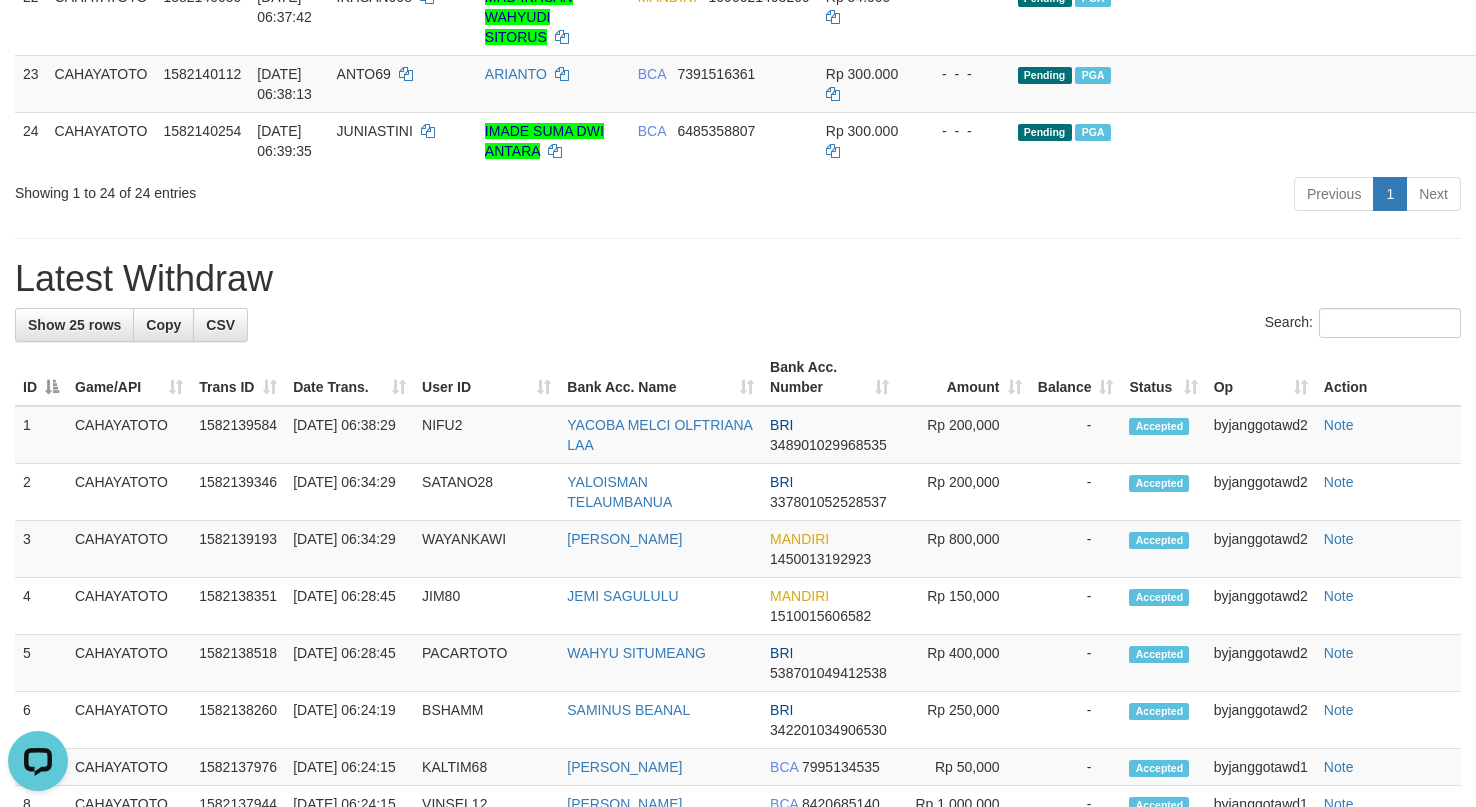 click on "BRI     105801010735506" at bounding box center [724, -118] 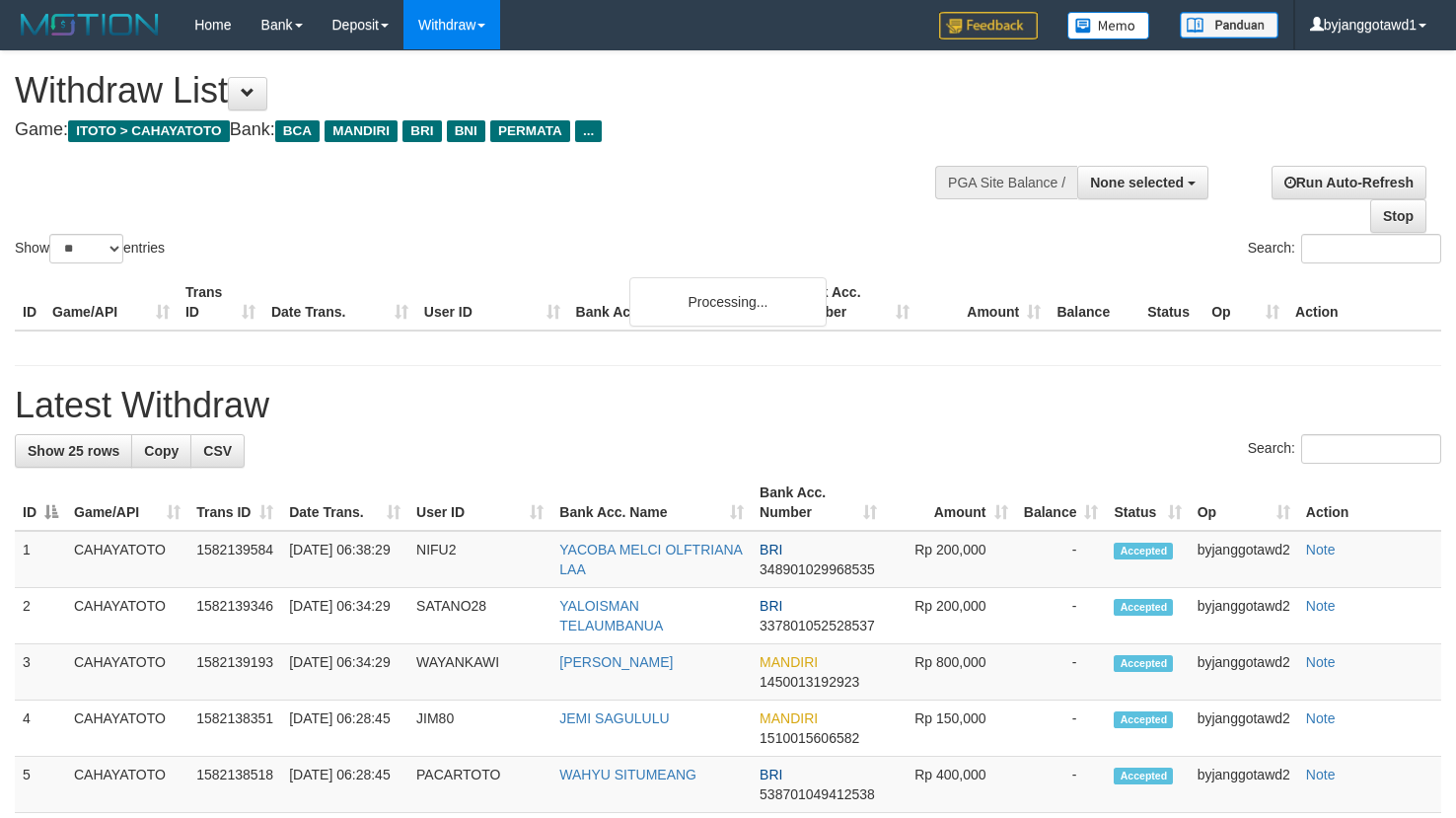 select 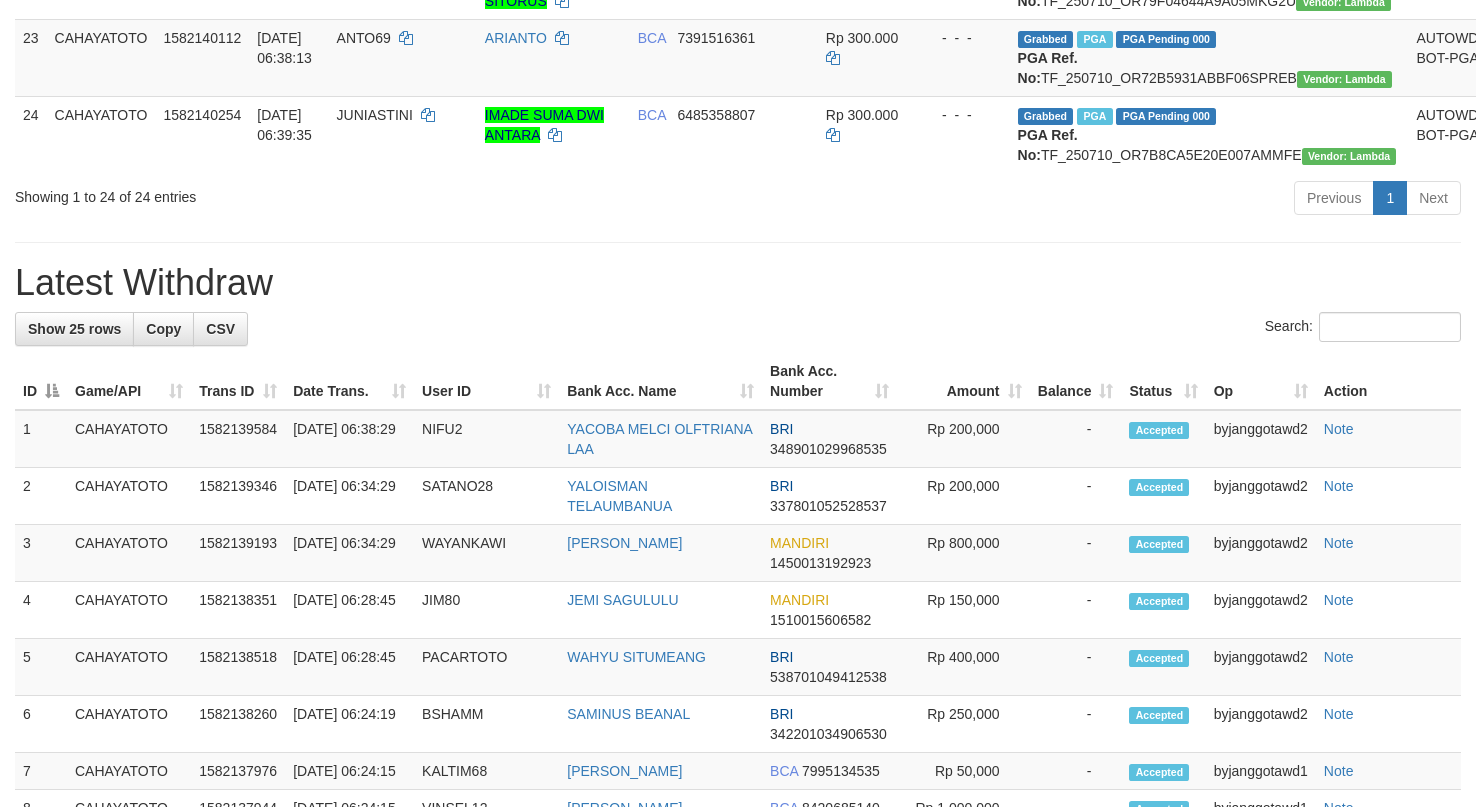 scroll, scrollTop: 1954, scrollLeft: 0, axis: vertical 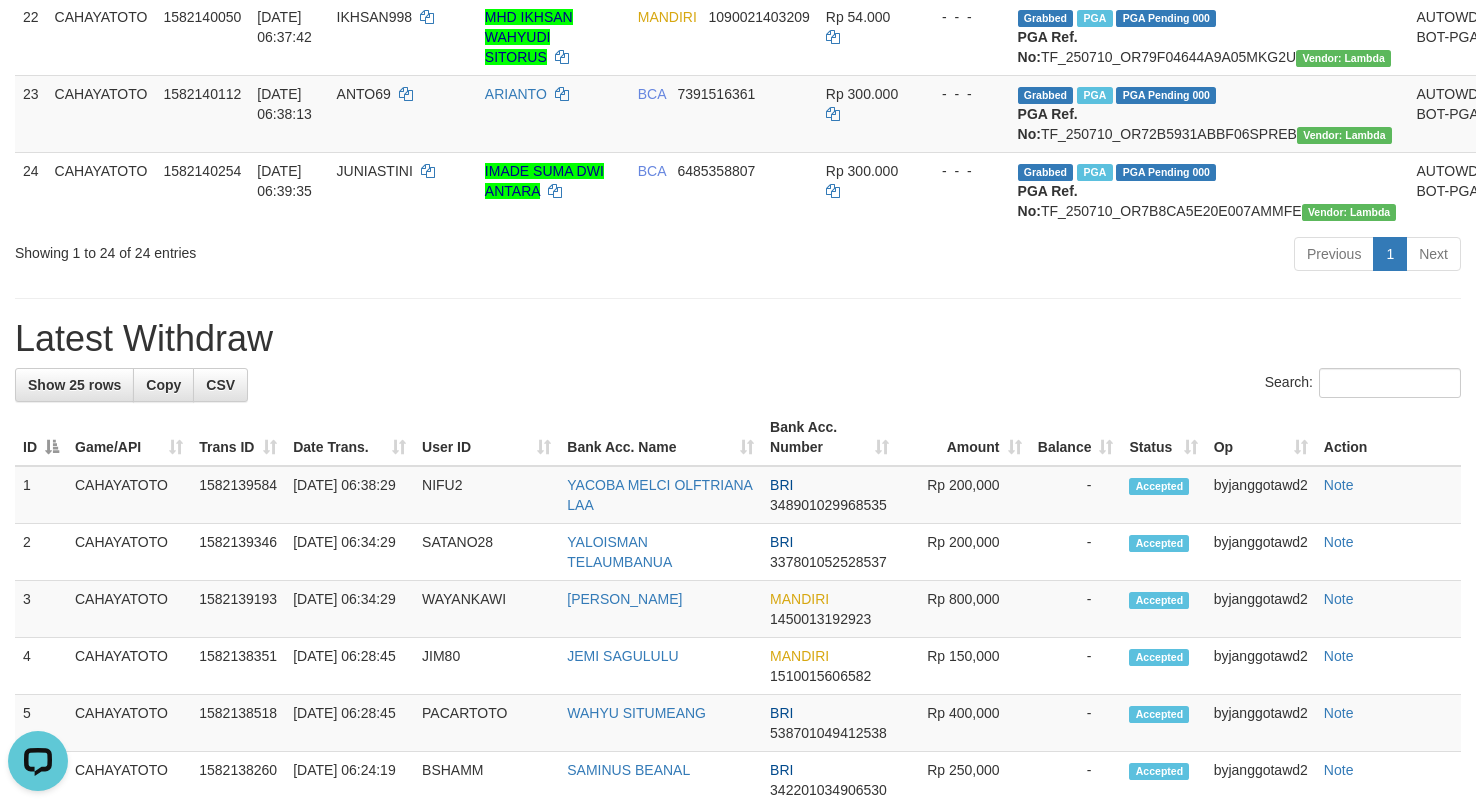 click on "Rp 400.000" at bounding box center [868, -41] 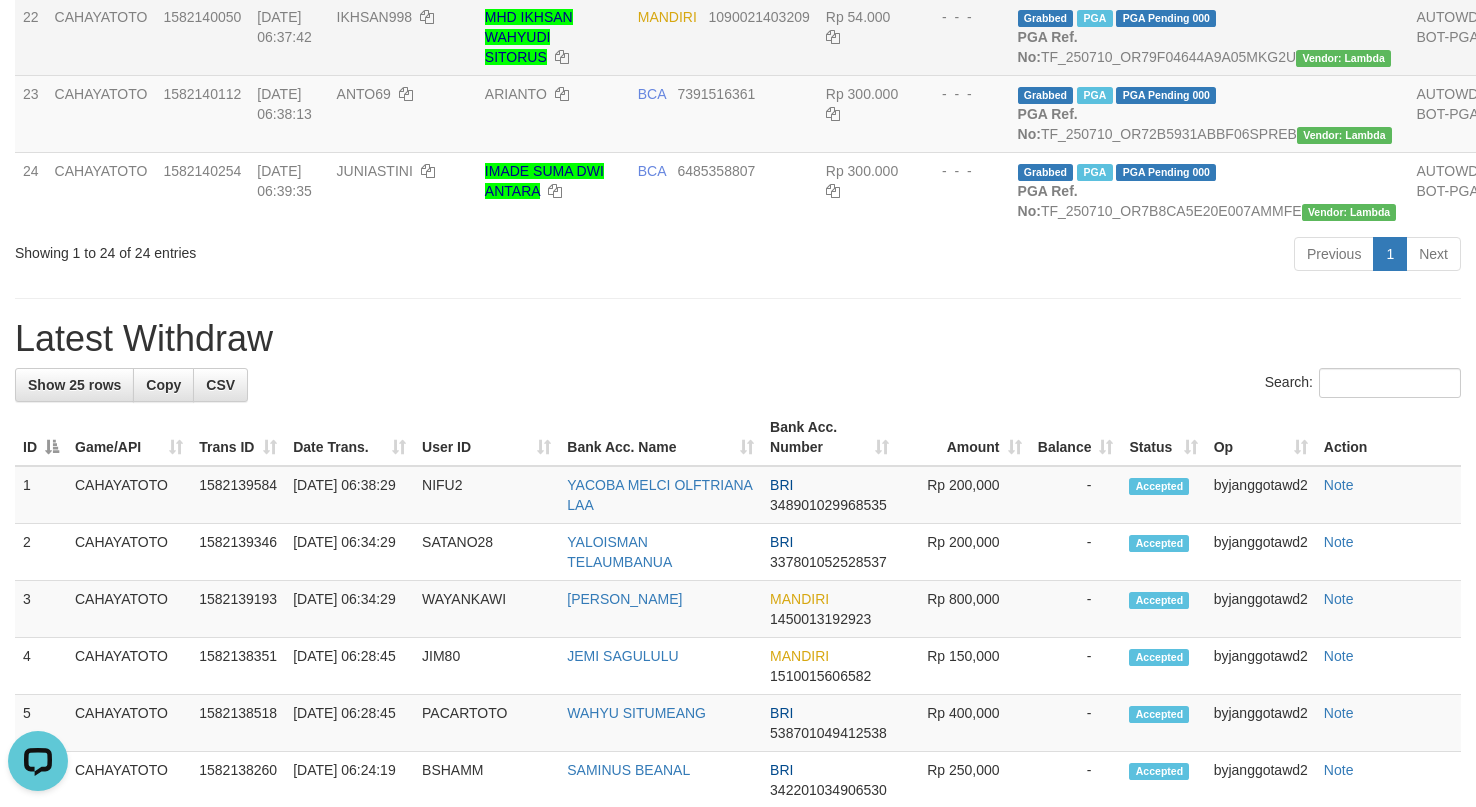 click on "Grabbed   PGA   PGA Pending 000 {"status":"000","data":{"unique_id":"1609-1582140050-20250710","reference_no":"TF_250710_OR79F04644A9A05MKG2U","amount":"54000.00","fee":"0.00","merchant_surcharge_rate":"0.00","charge_to":"MERC","payout_amount":"54000.00","disbursement_status":0,"disbursement_description":"ON PROCESS","created_at":"2025-07-10 06:42:05","executed_at":"2025-07-10 06:42:05","bank":{"code":"008","name":"BANK MANDIRI","account_number":"1090021403209","account_name":"MHD IKHSAN WAHYUDI SITORUS"},"note":"byjanggotawd2","merchant_balance":{"balance_effective":2825771547,"balance_pending":544944151,"balance_disbursement":60825000,"balance_collection":6463500655}}} PGA Ref. No:  TF_250710_OR79F04644A9A05MKG2U  Vendor: Lambda" at bounding box center [1209, 36] 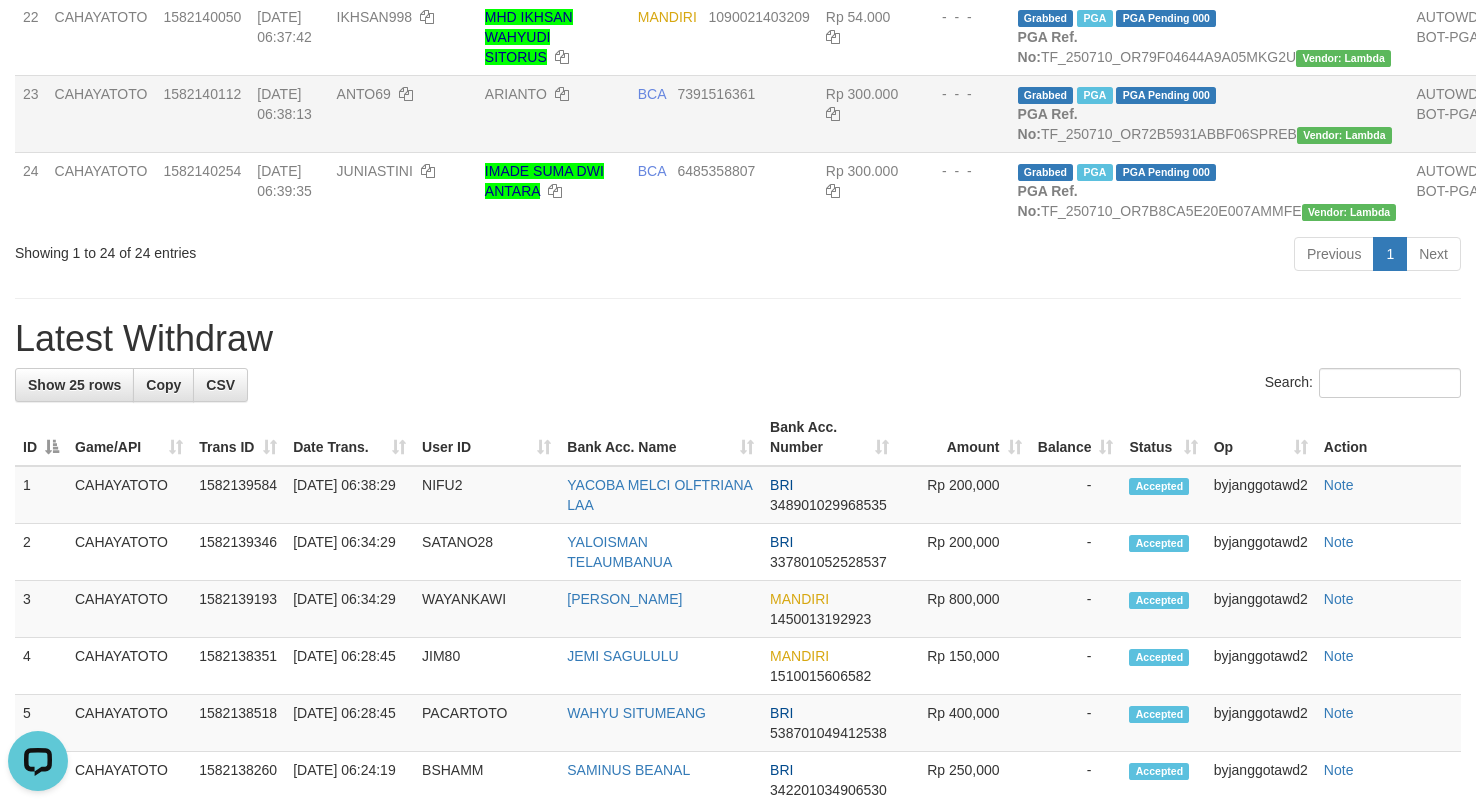click on "-  -  -" at bounding box center (964, 113) 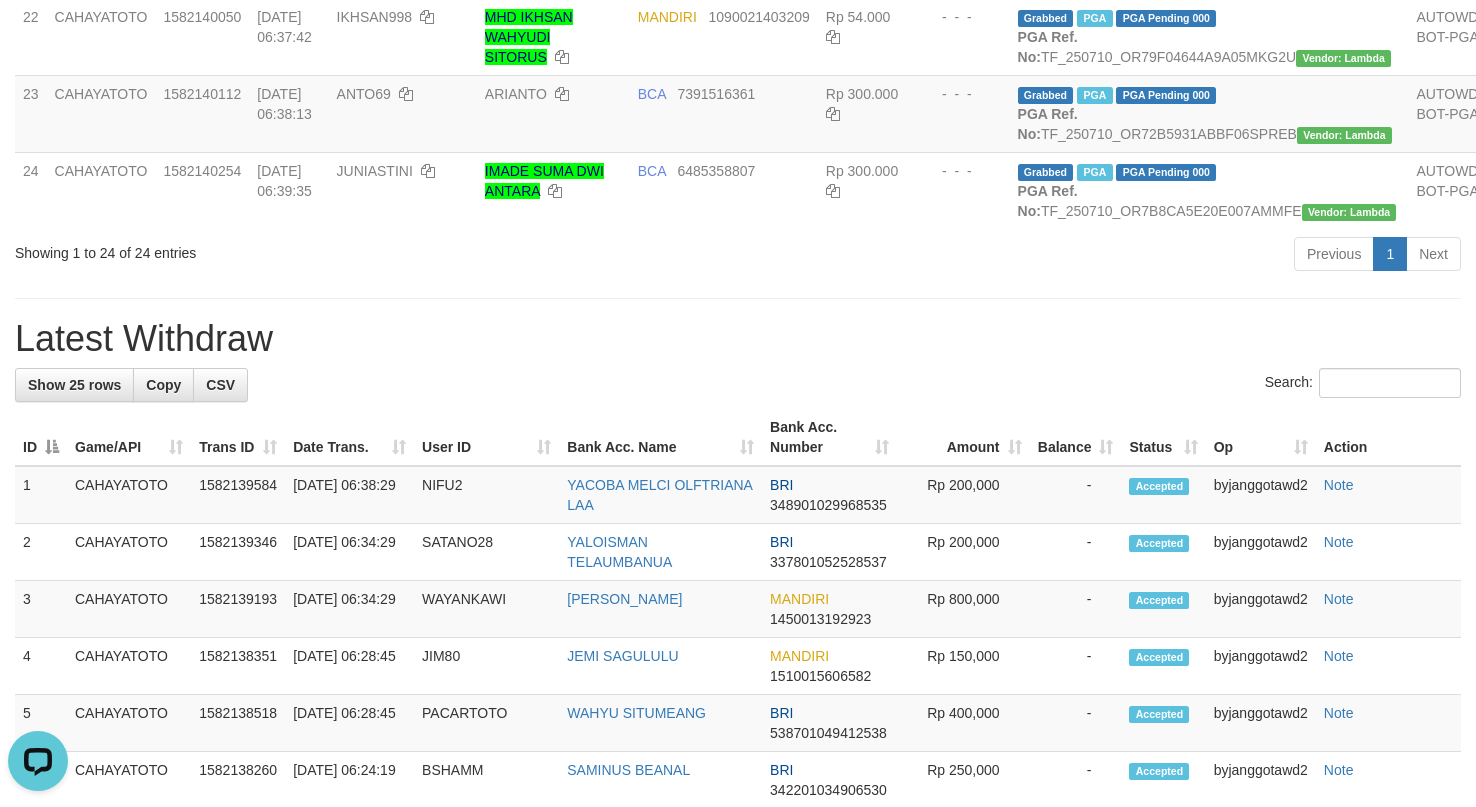 click on "Previous 1 Next" at bounding box center [1045, 256] 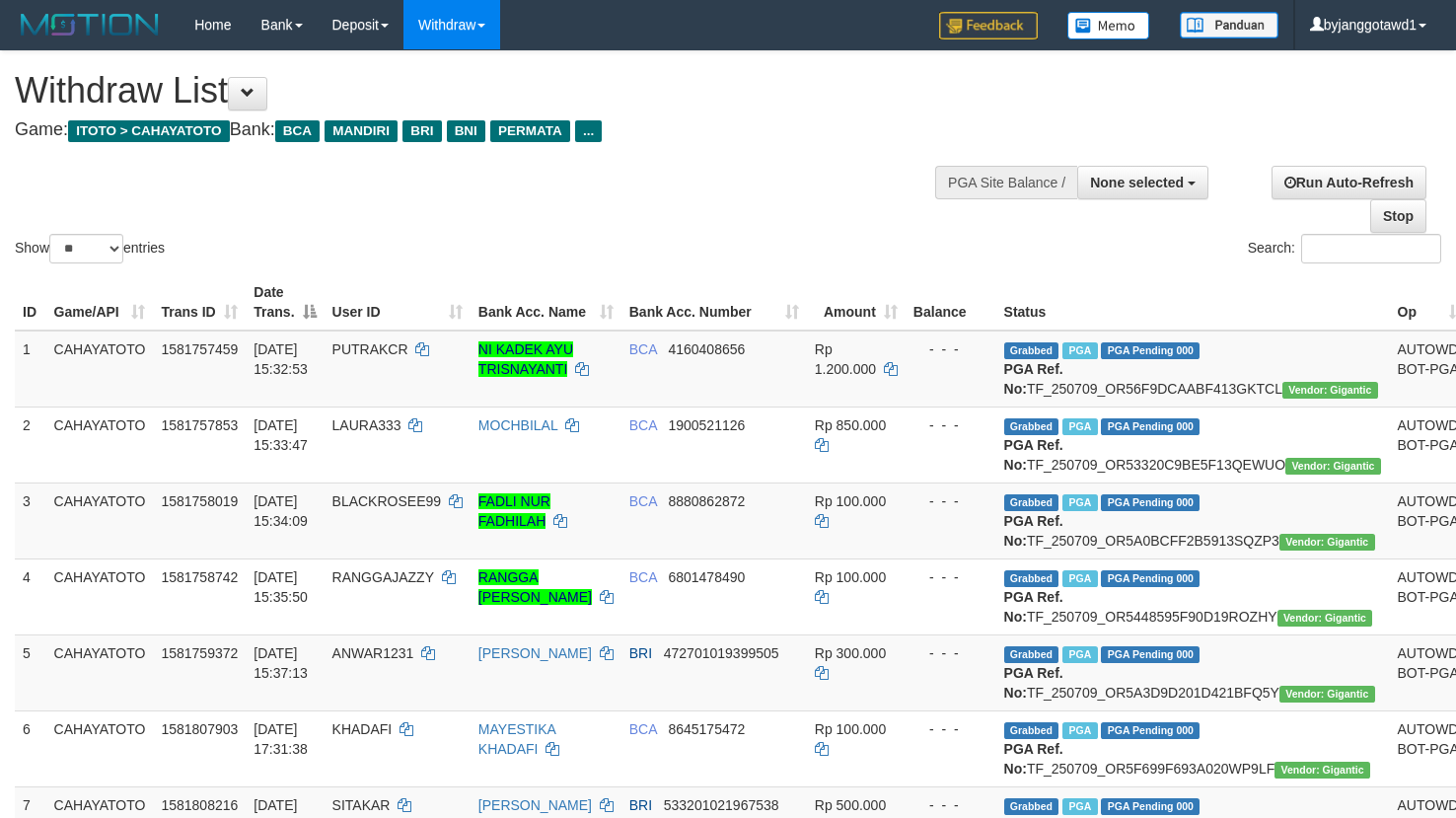 select 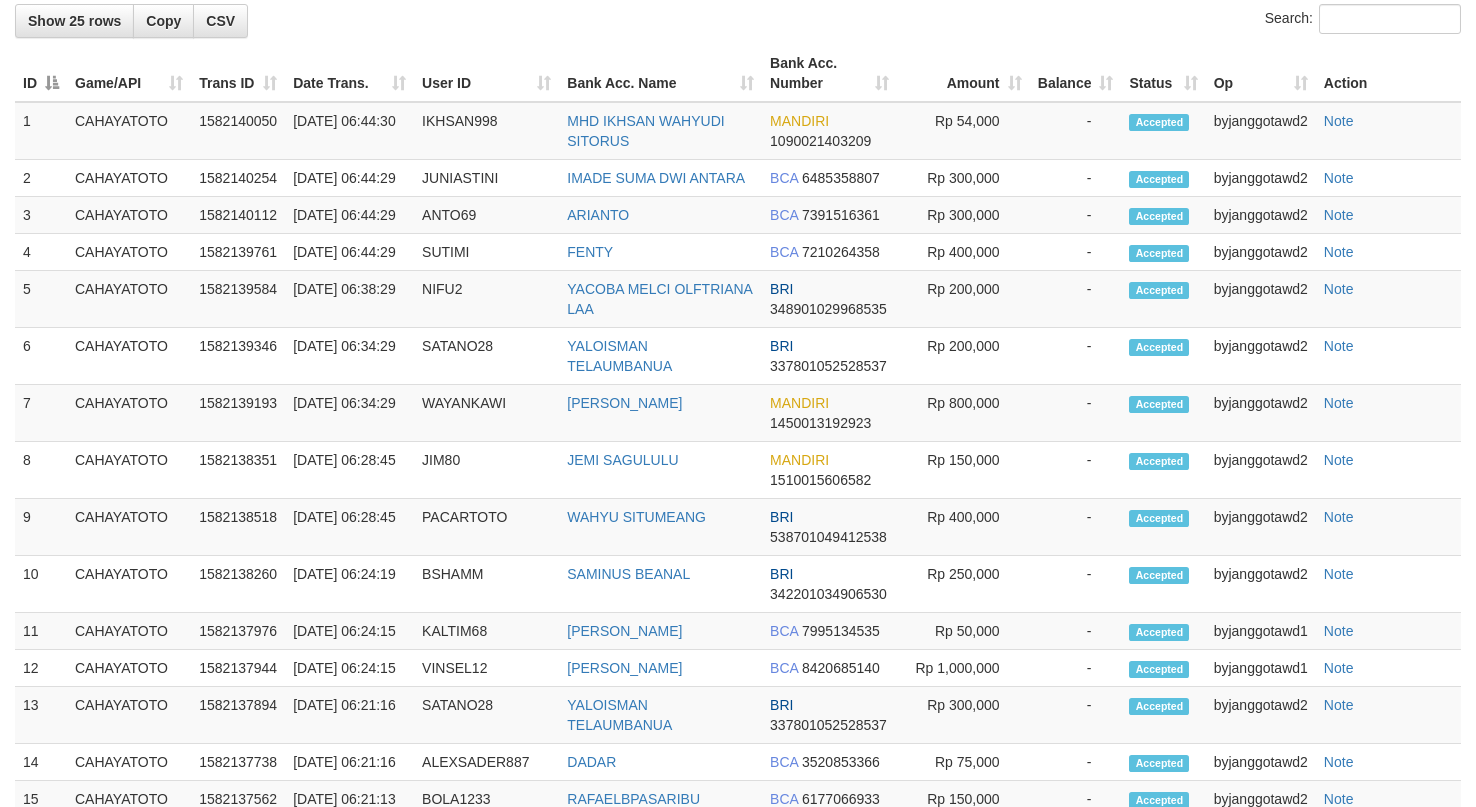 scroll, scrollTop: 1954, scrollLeft: 0, axis: vertical 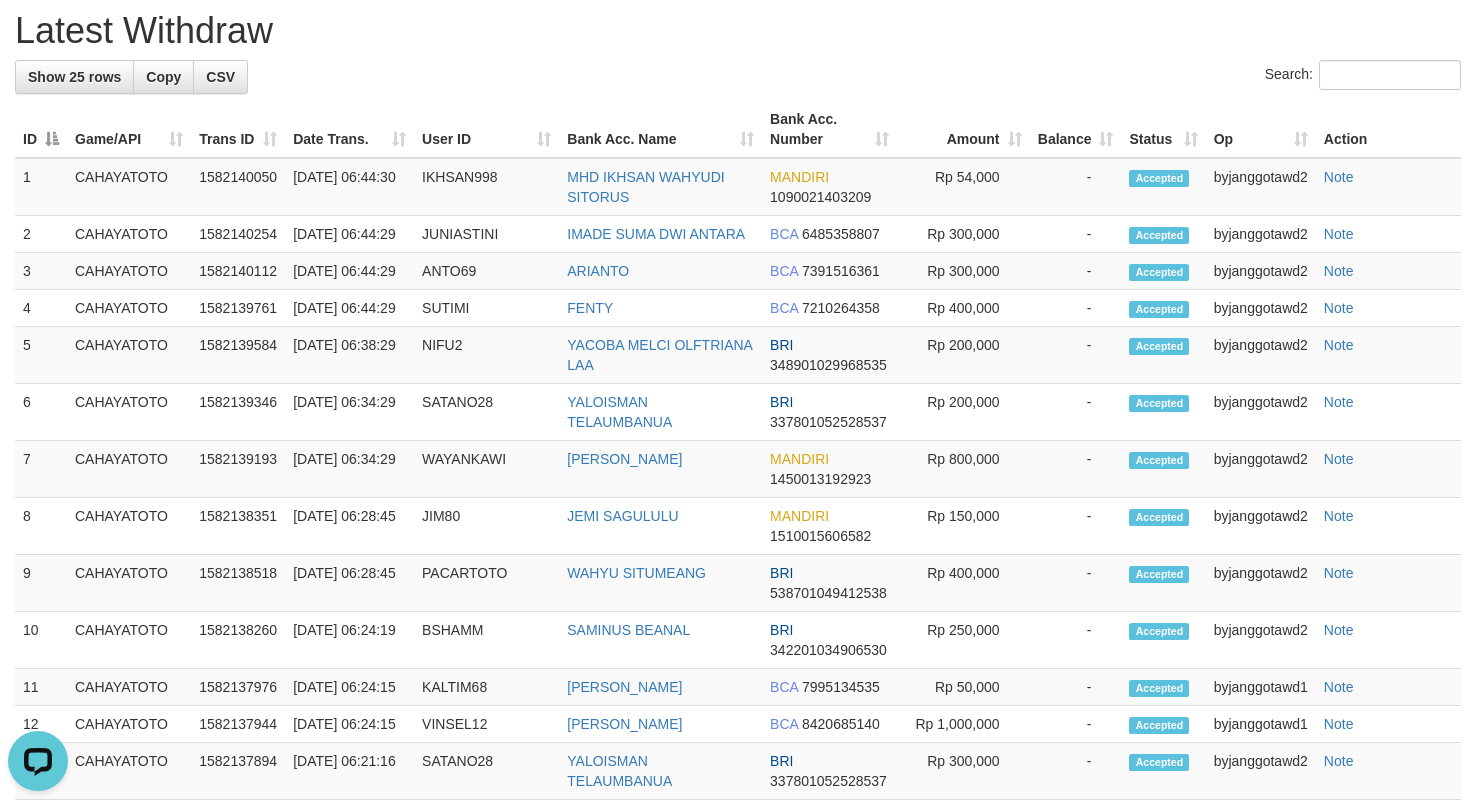 click on "**********" at bounding box center [738, -213] 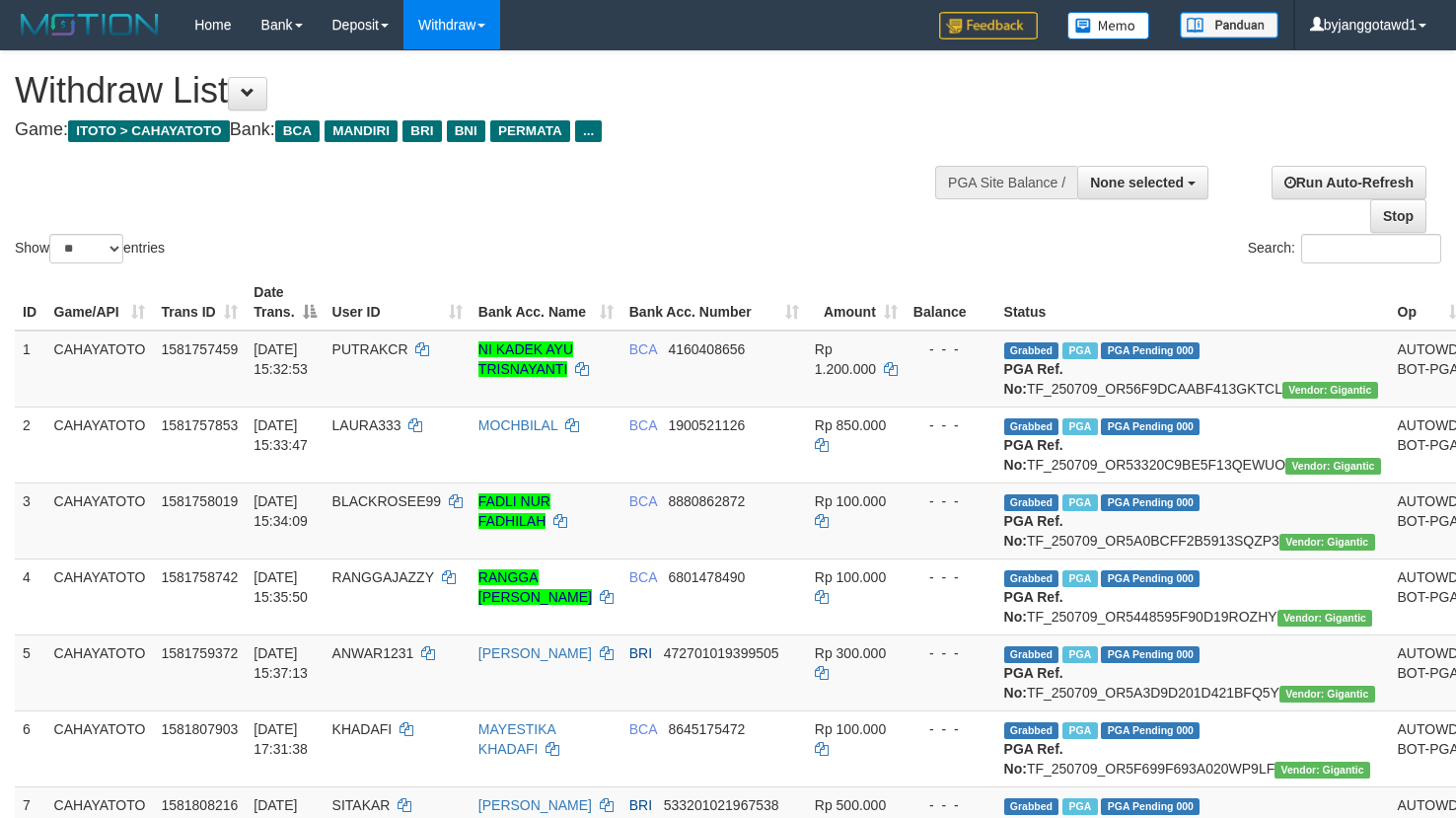 select 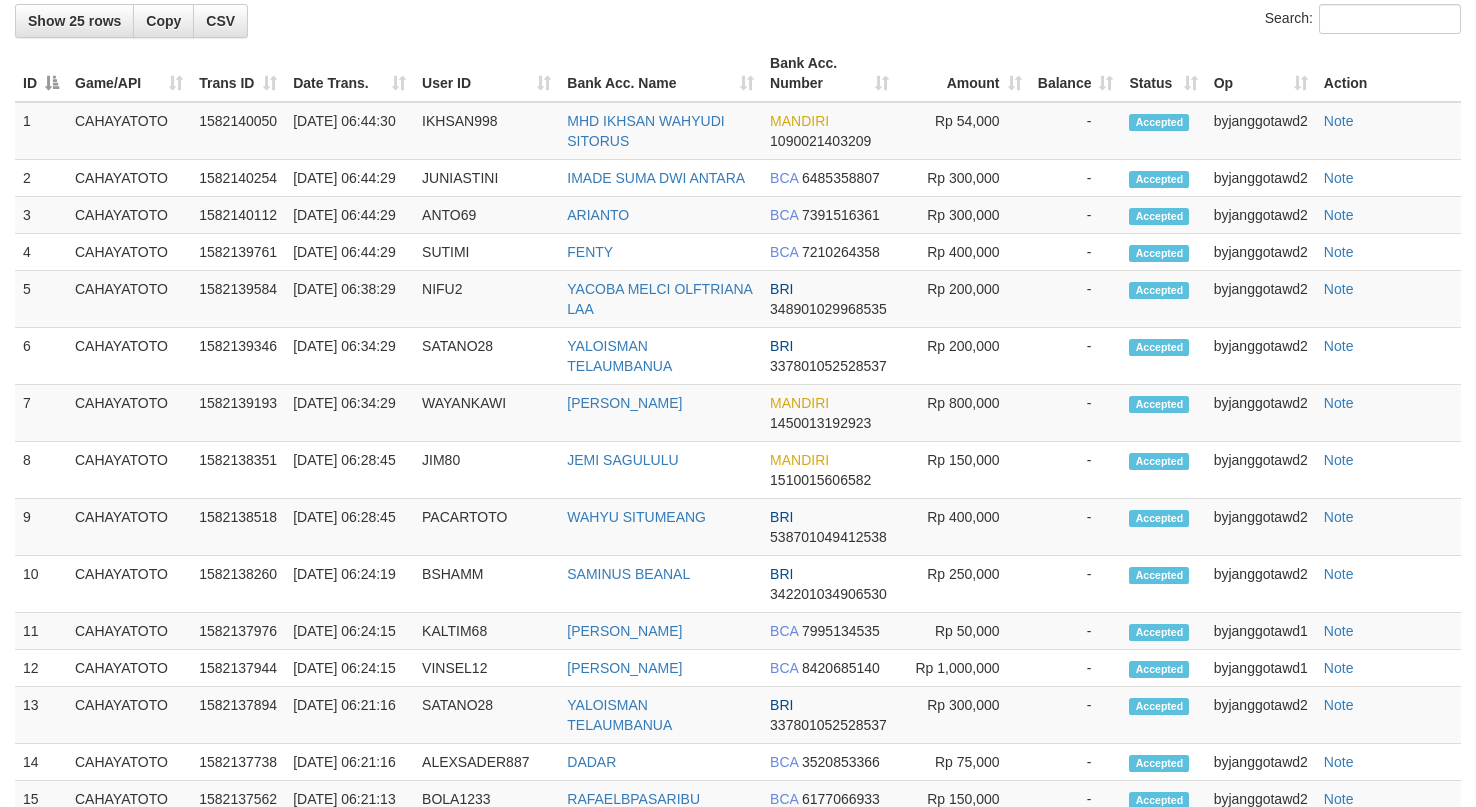 scroll, scrollTop: 1954, scrollLeft: 0, axis: vertical 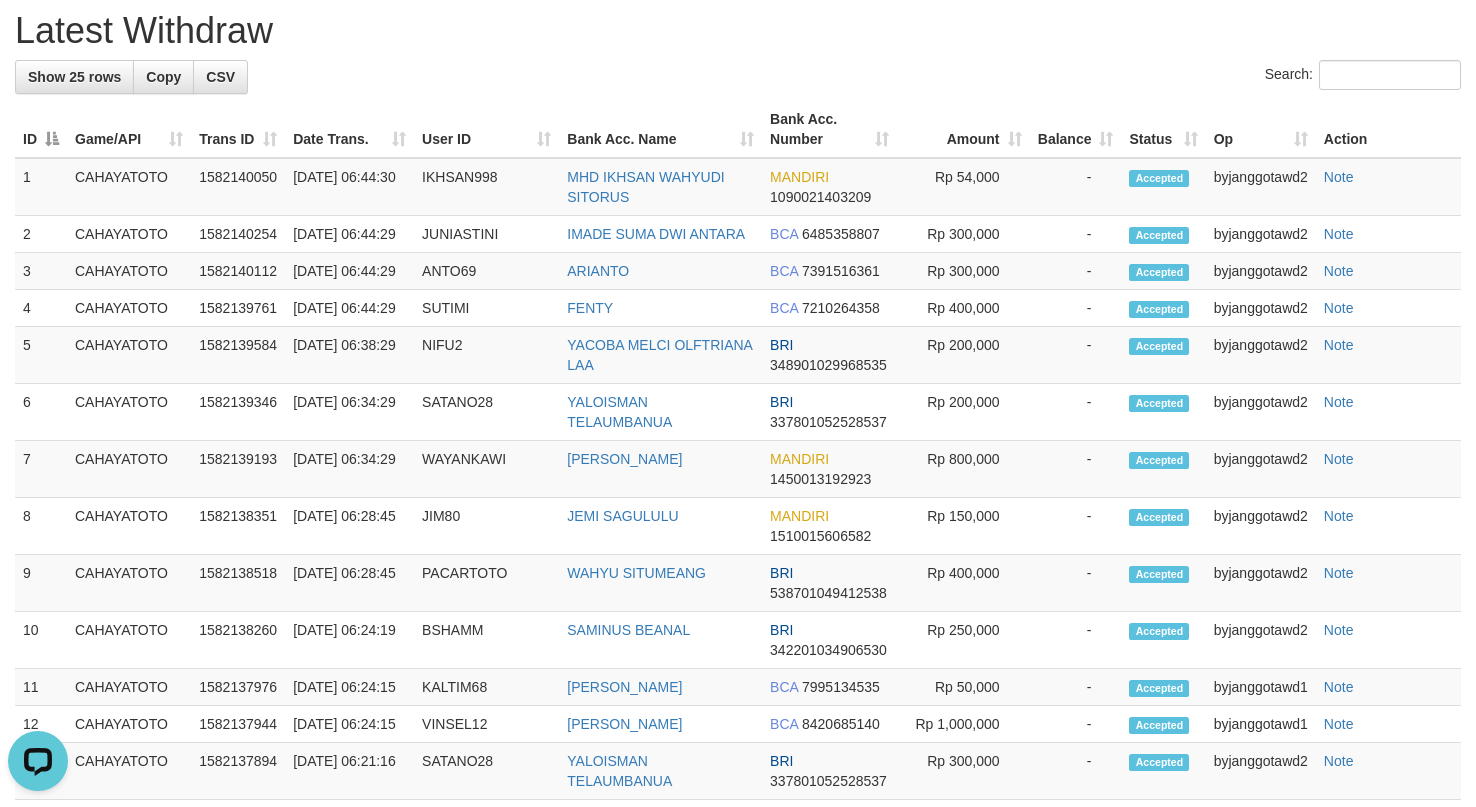 click on "**********" at bounding box center (738, -213) 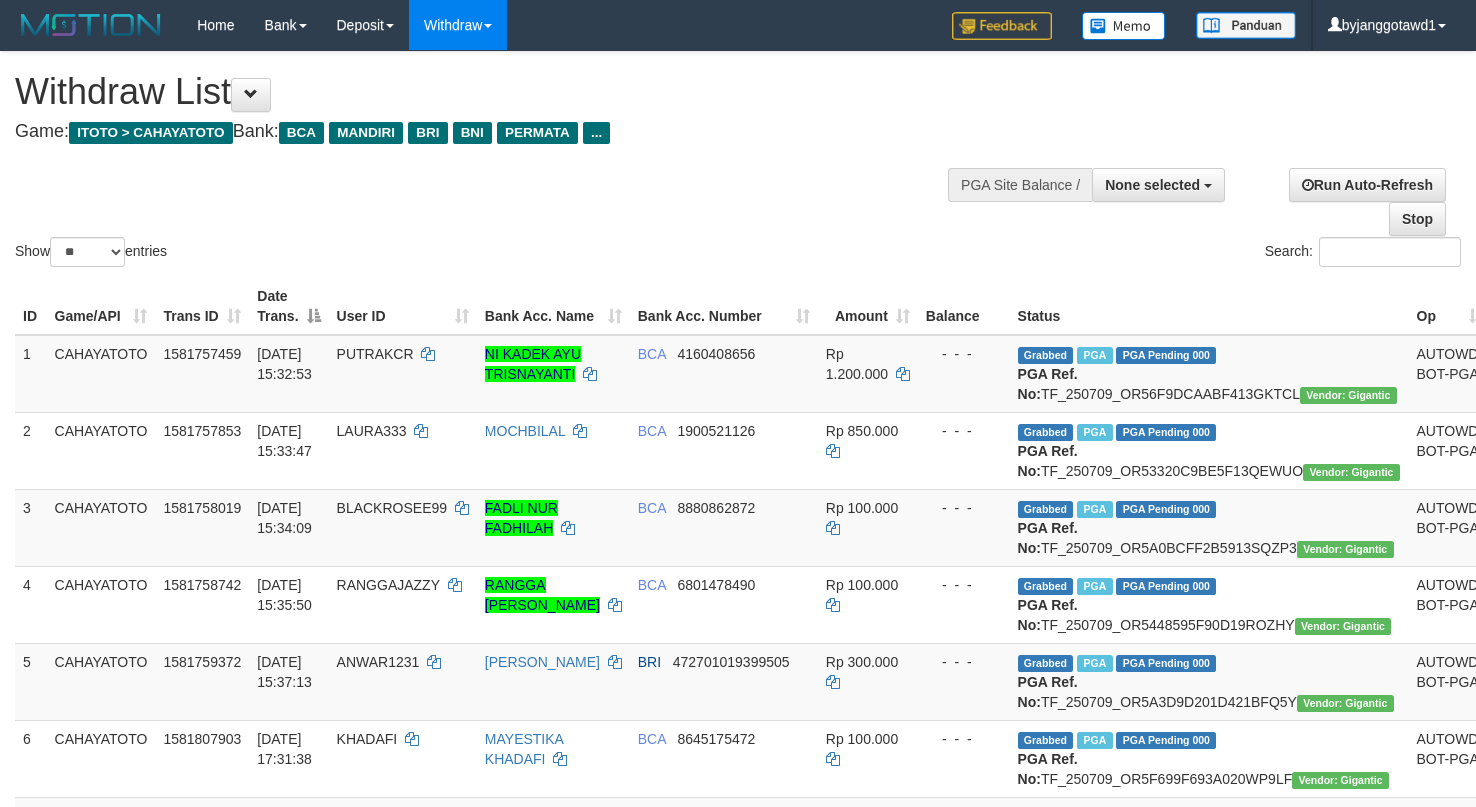 select 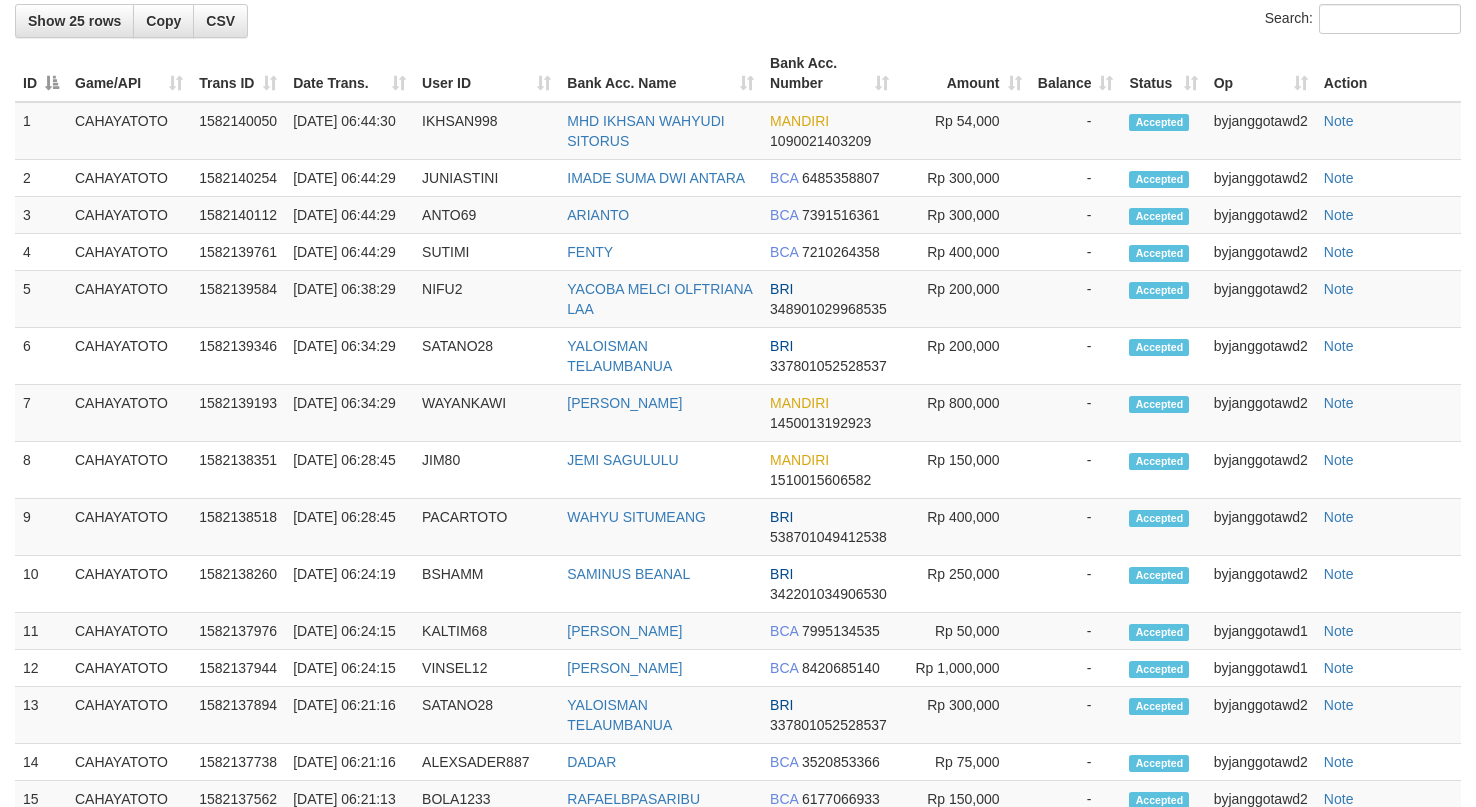 scroll, scrollTop: 1954, scrollLeft: 0, axis: vertical 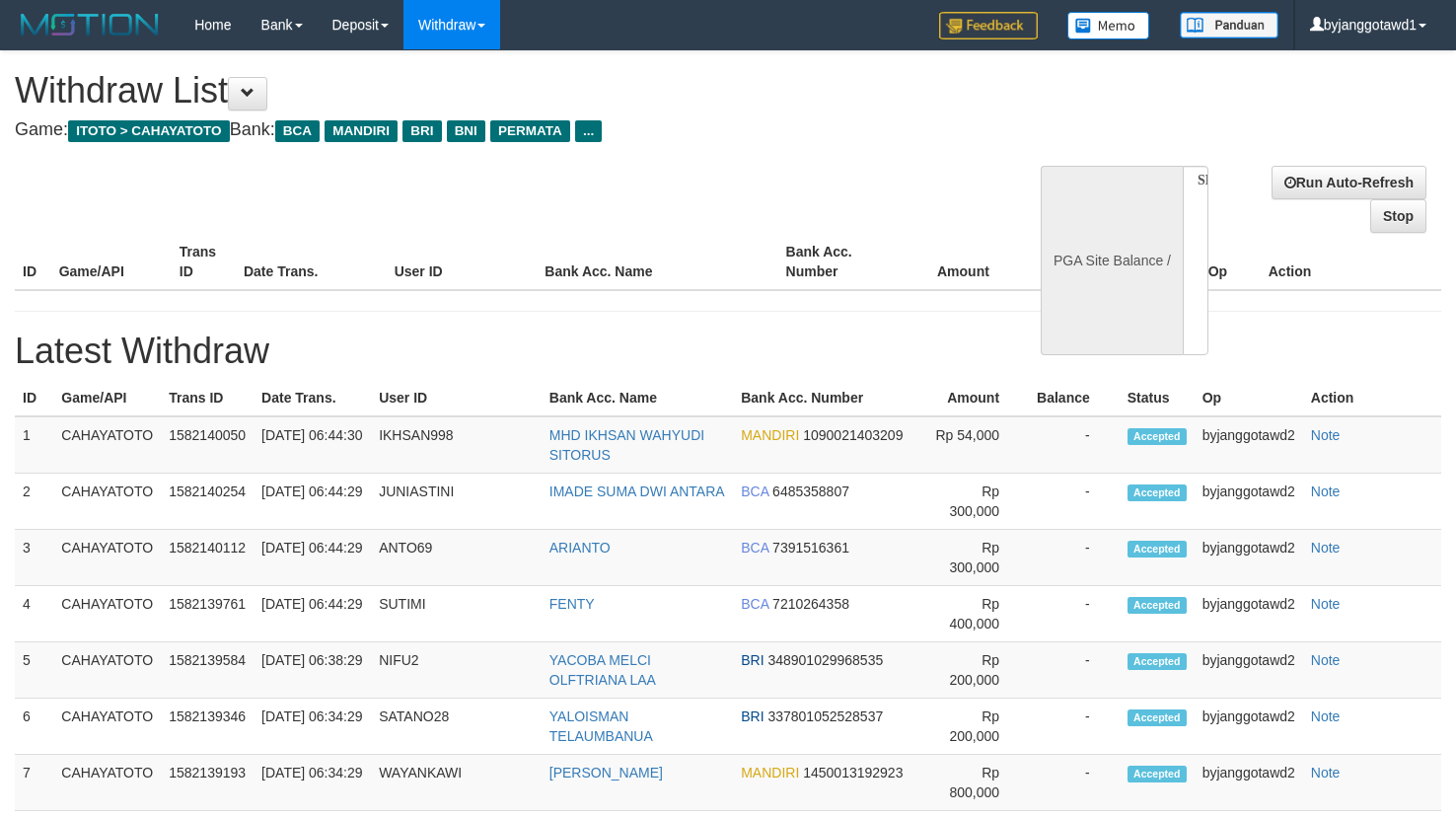 select 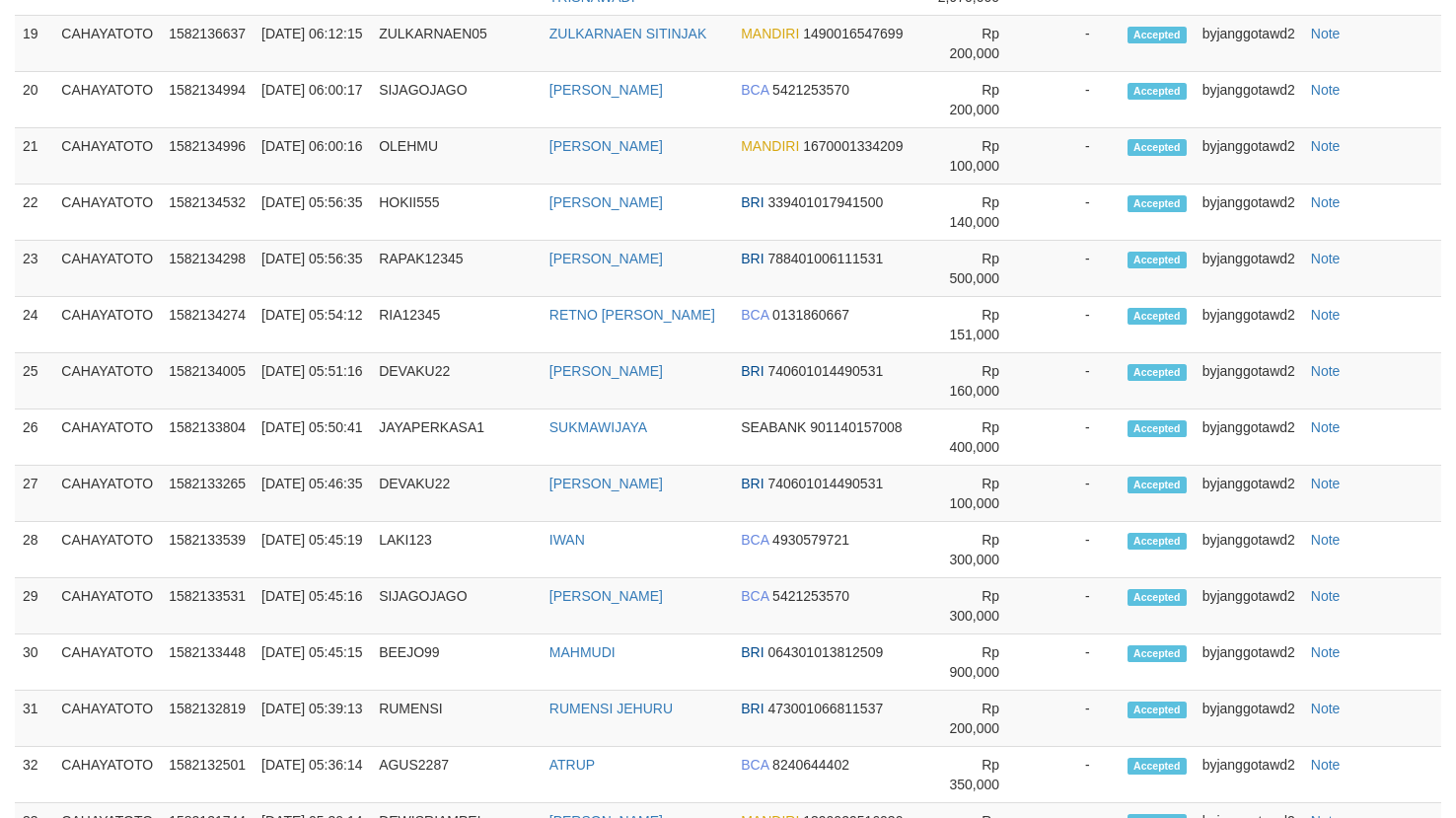 select on "**" 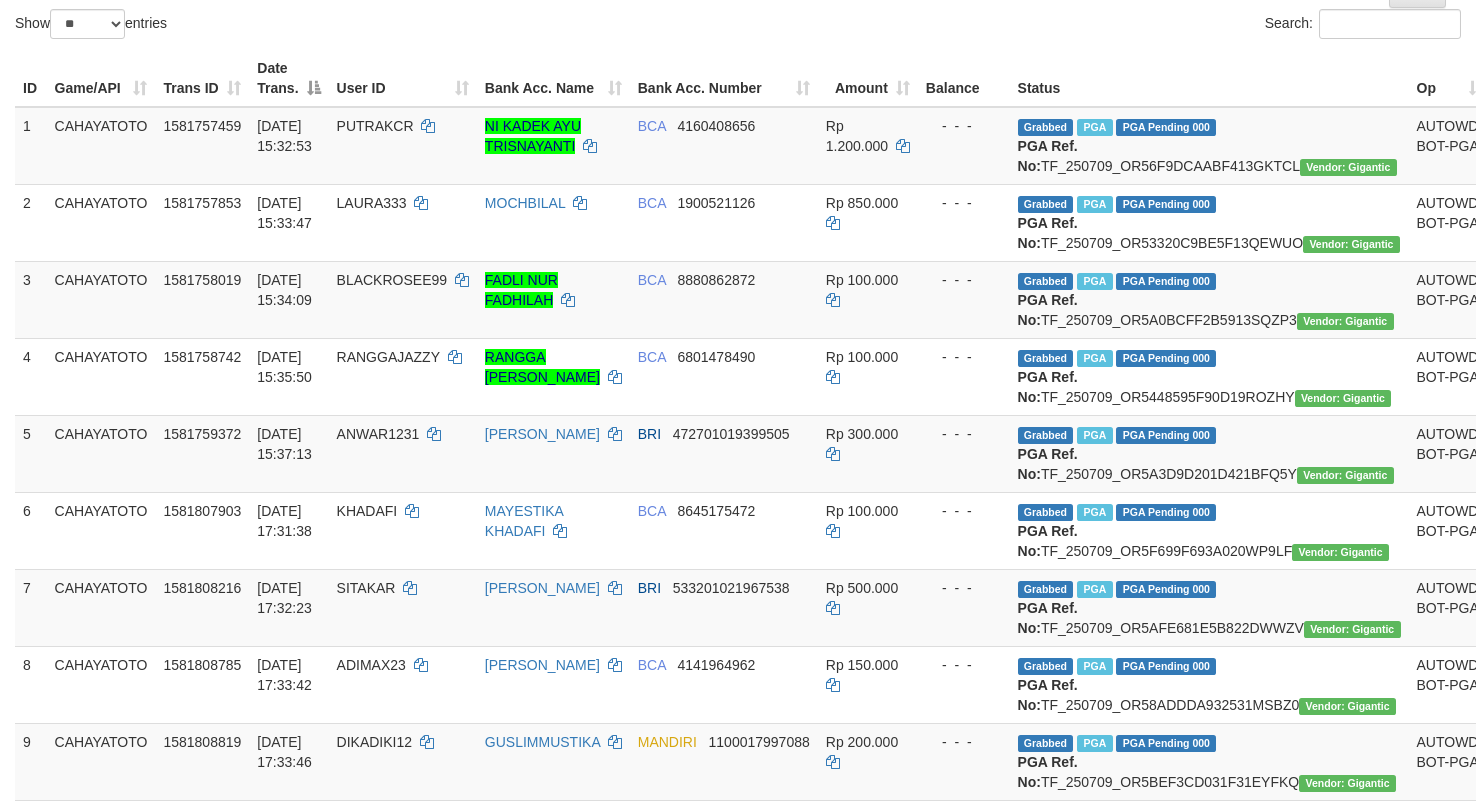 scroll, scrollTop: 0, scrollLeft: 0, axis: both 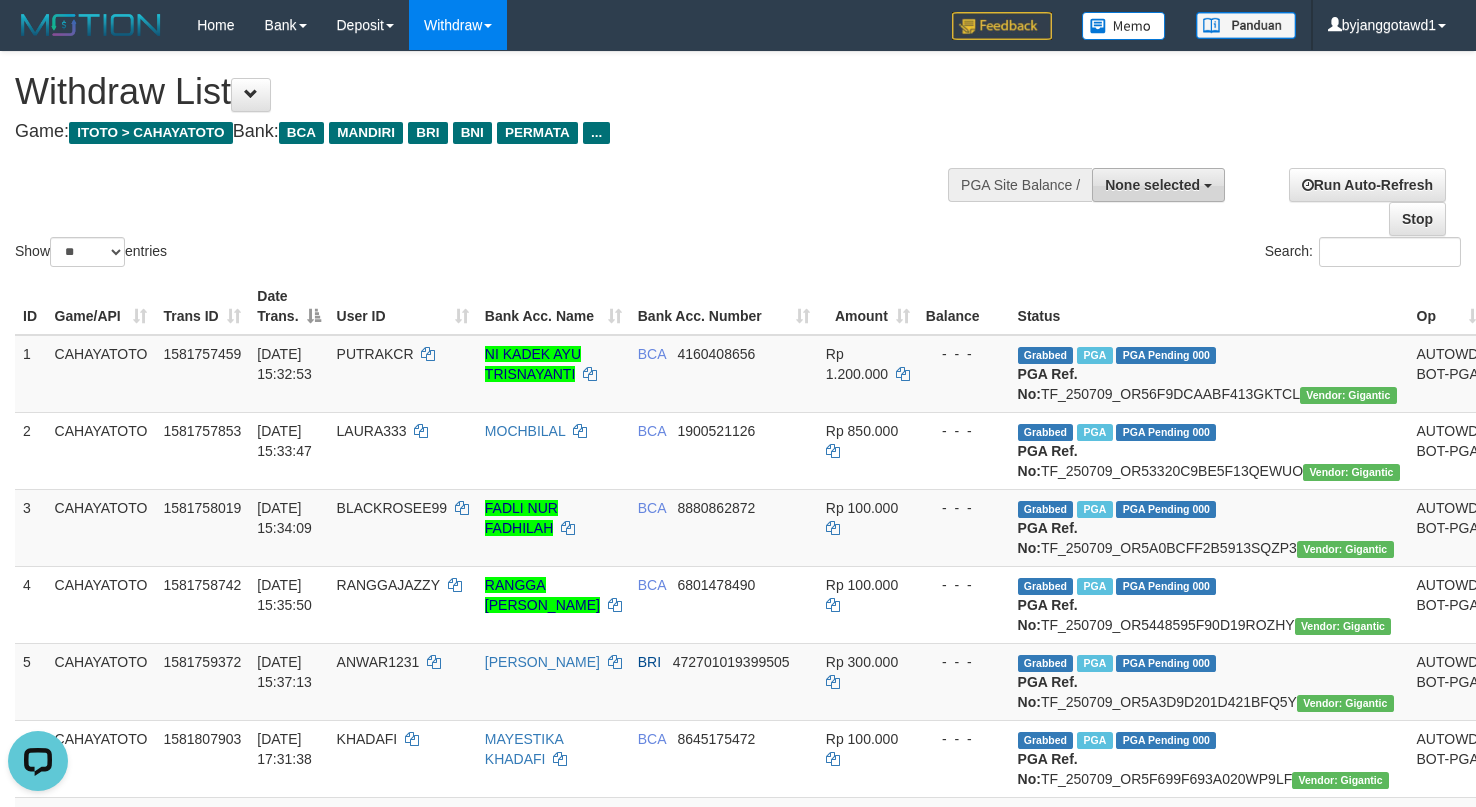 click on "None selected" at bounding box center (1152, 185) 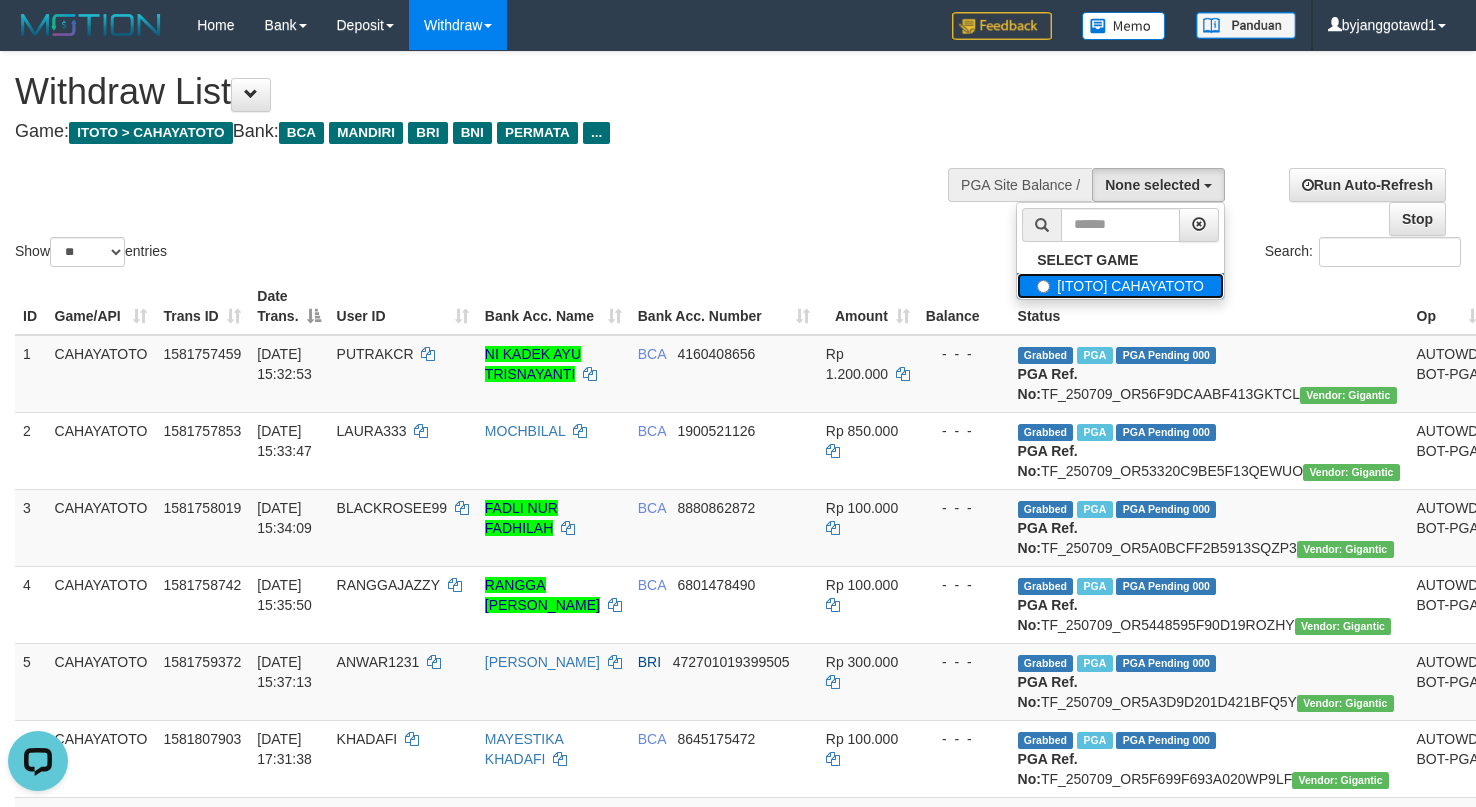 click on "[ITOTO] CAHAYATOTO" at bounding box center (1120, 286) 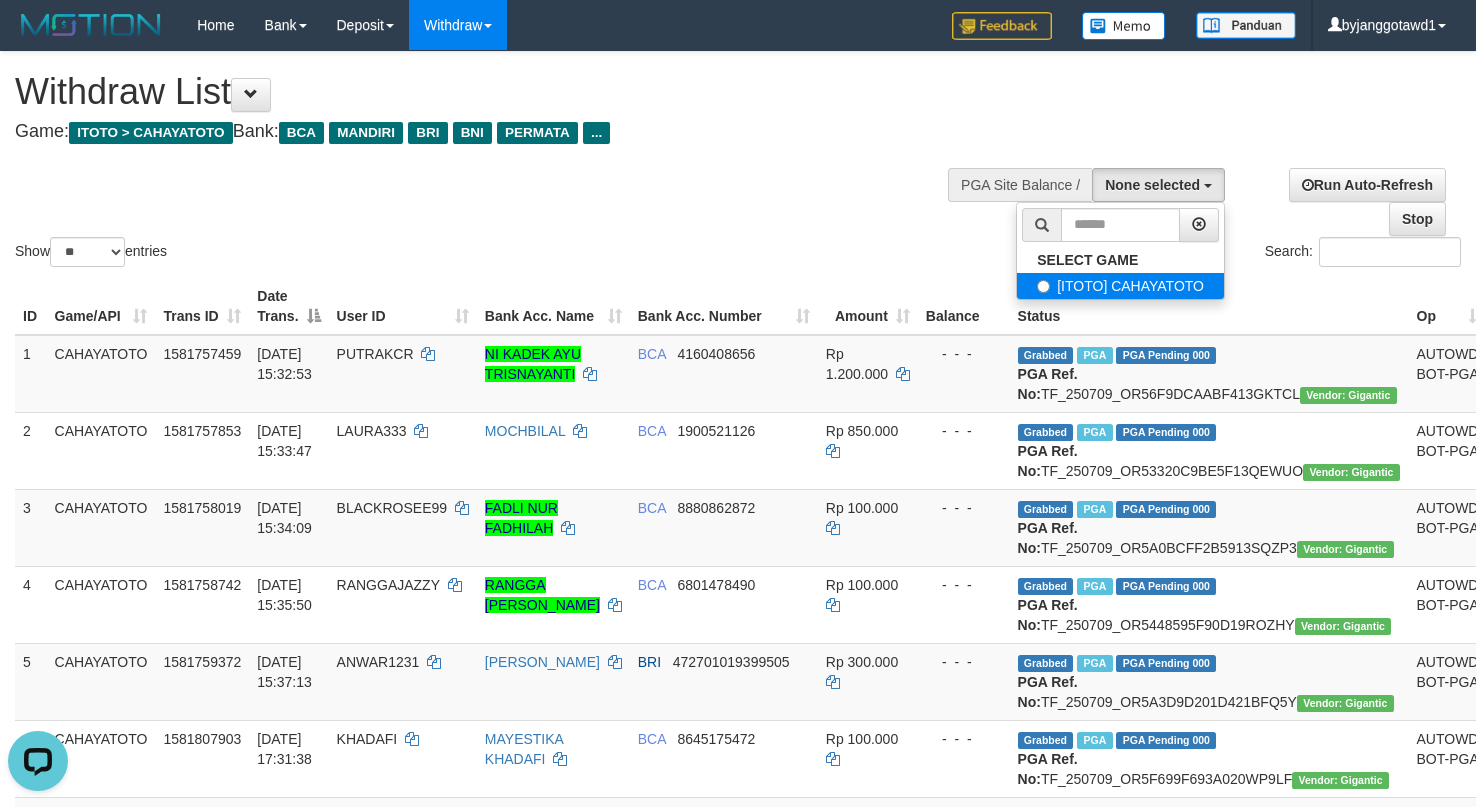 select on "****" 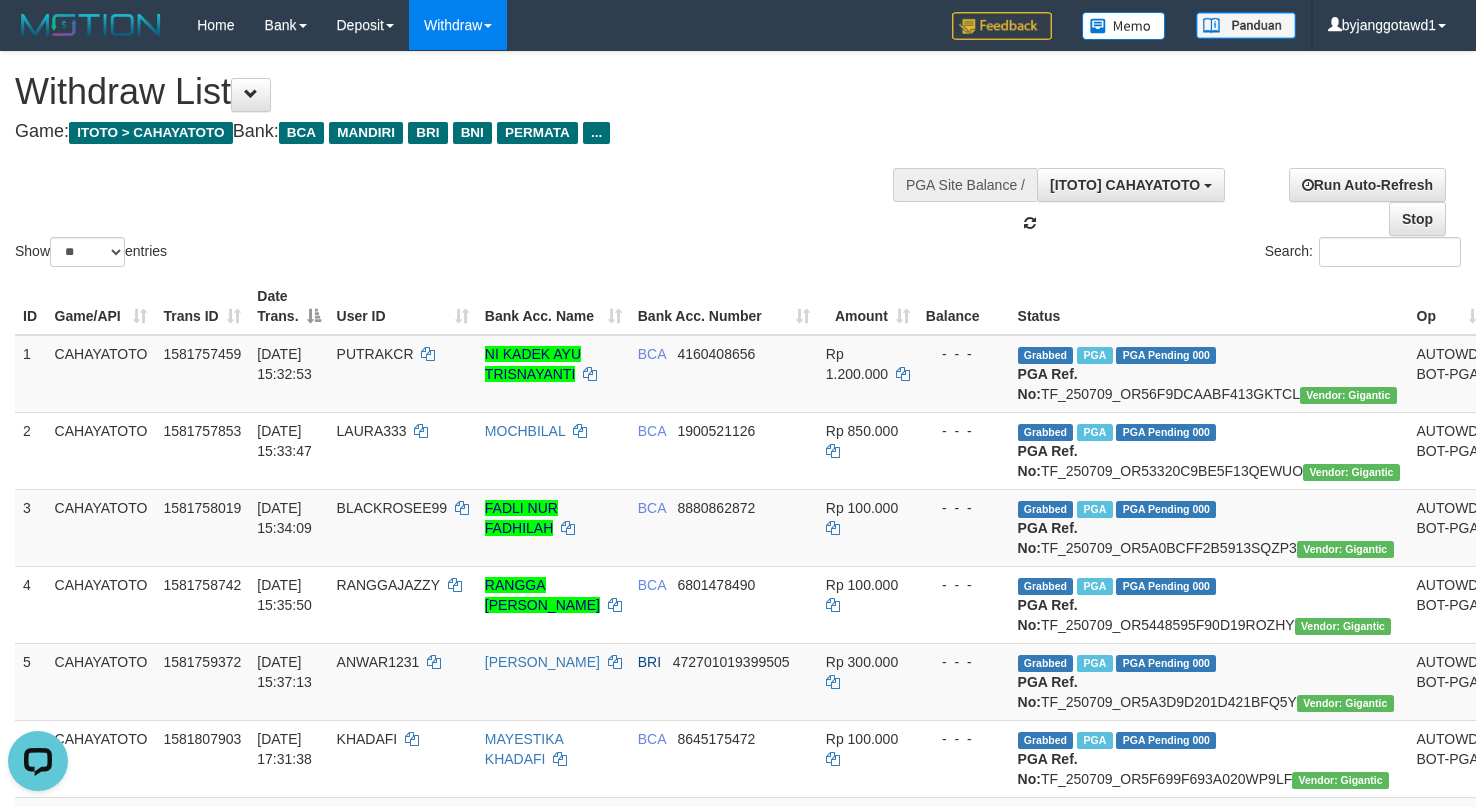 scroll, scrollTop: 18, scrollLeft: 0, axis: vertical 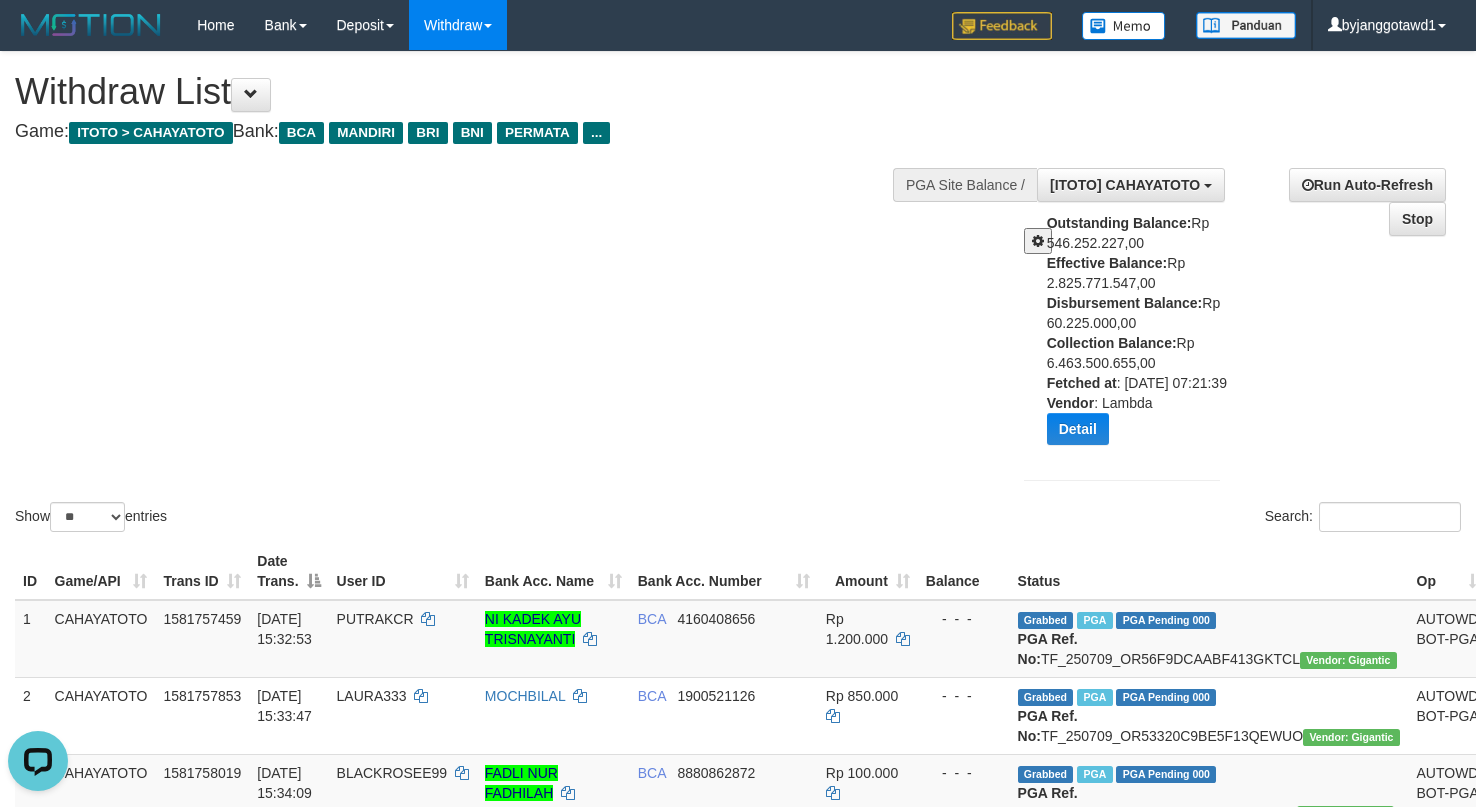click on "Show  ** ** ** ***  entries Search:" at bounding box center (738, 294) 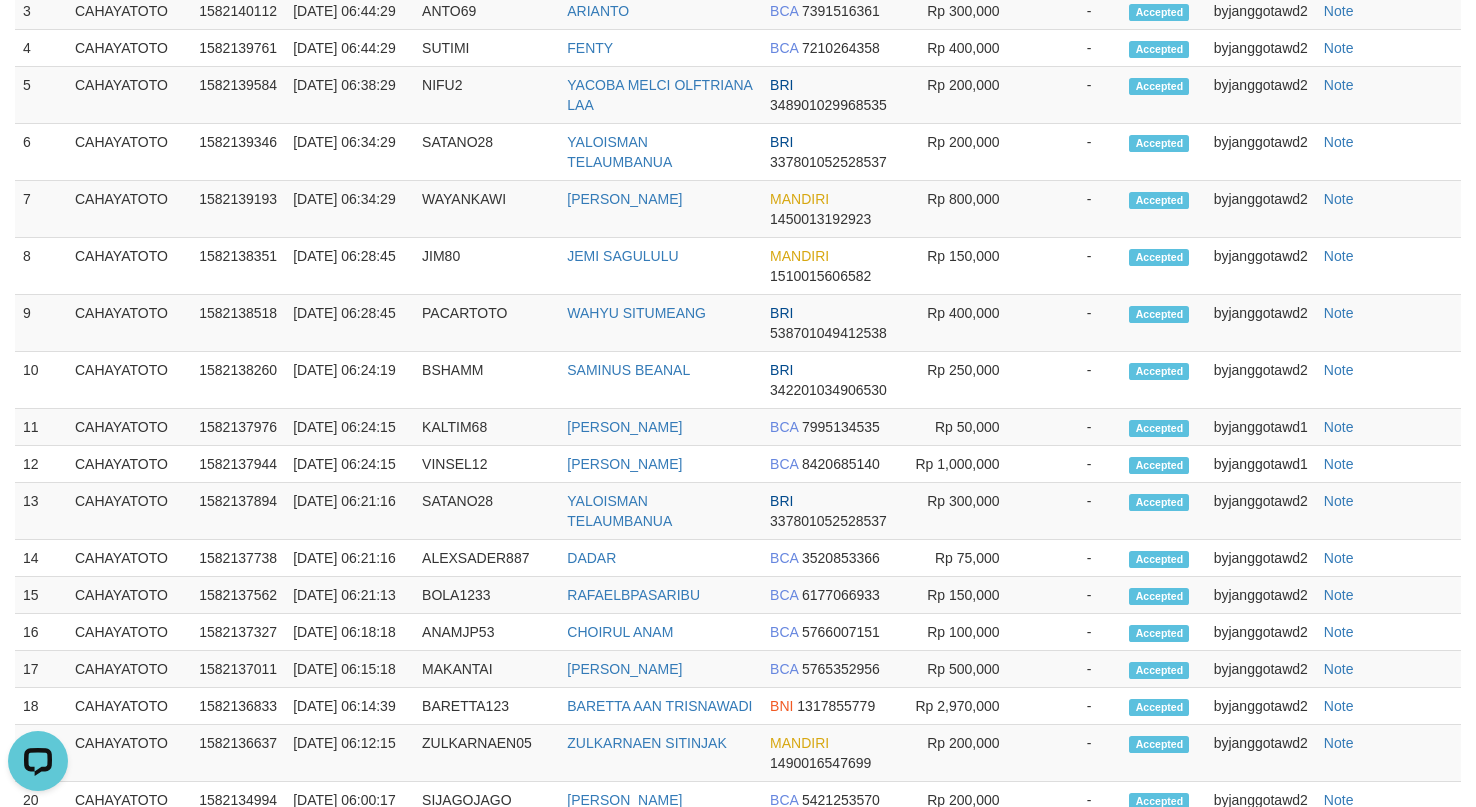 click on "**********" at bounding box center [738, -605] 